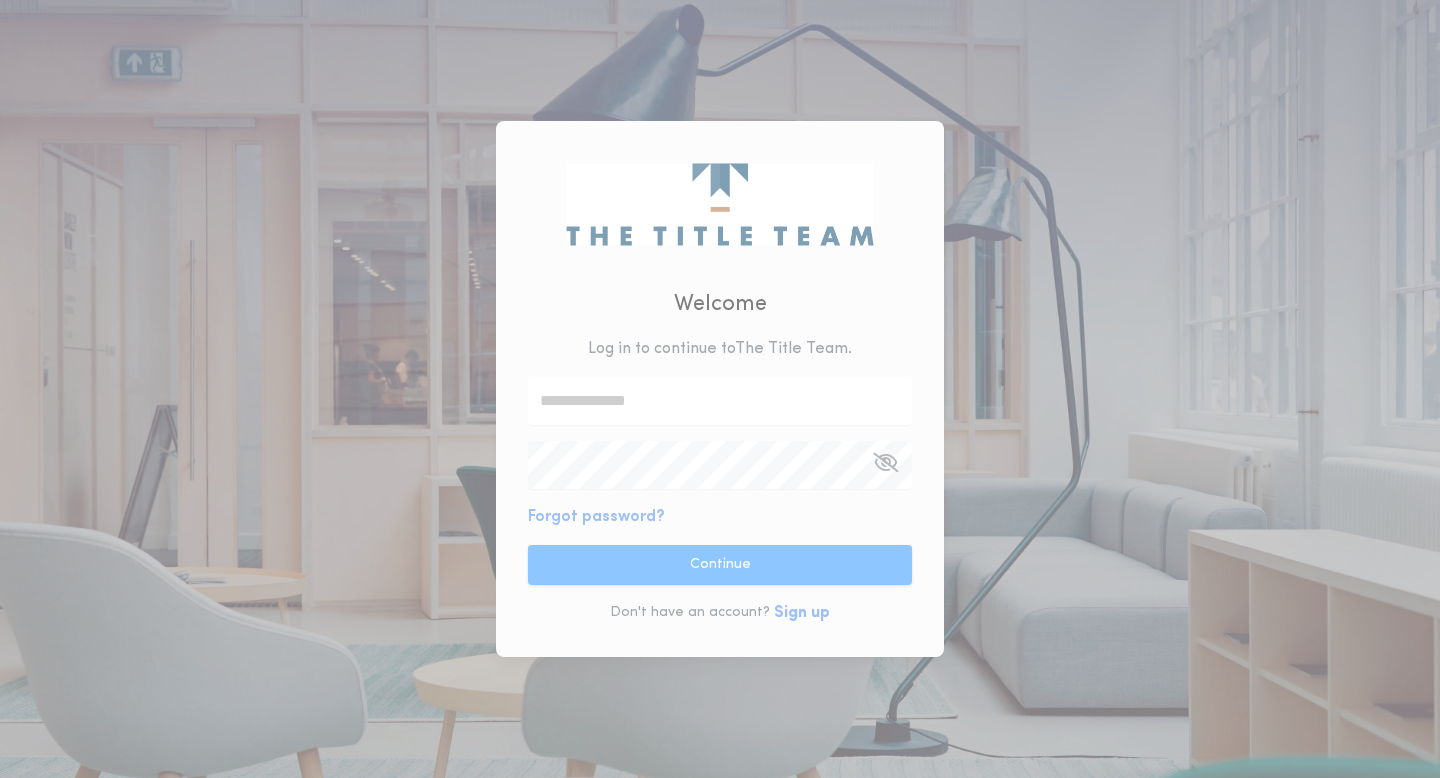 scroll, scrollTop: 0, scrollLeft: 0, axis: both 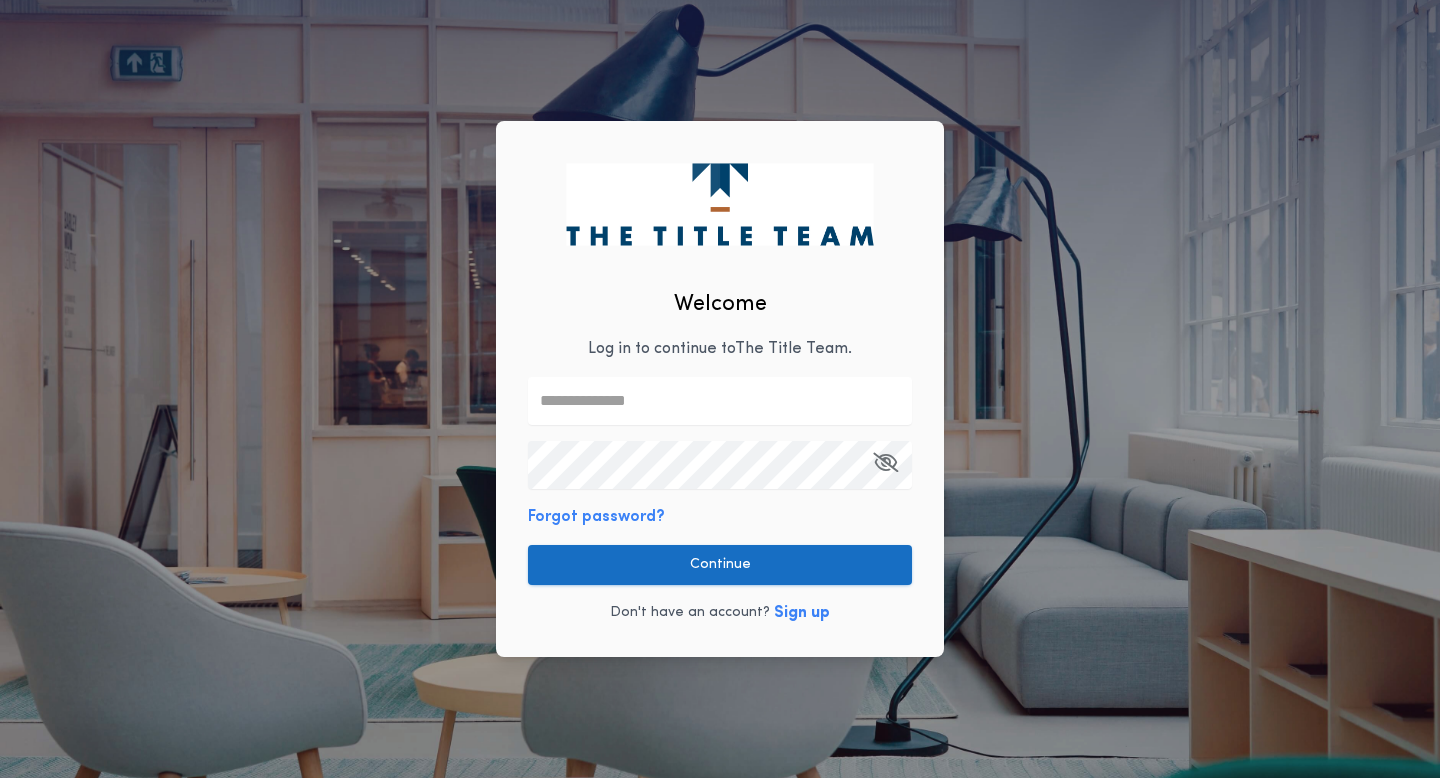 type on "**********" 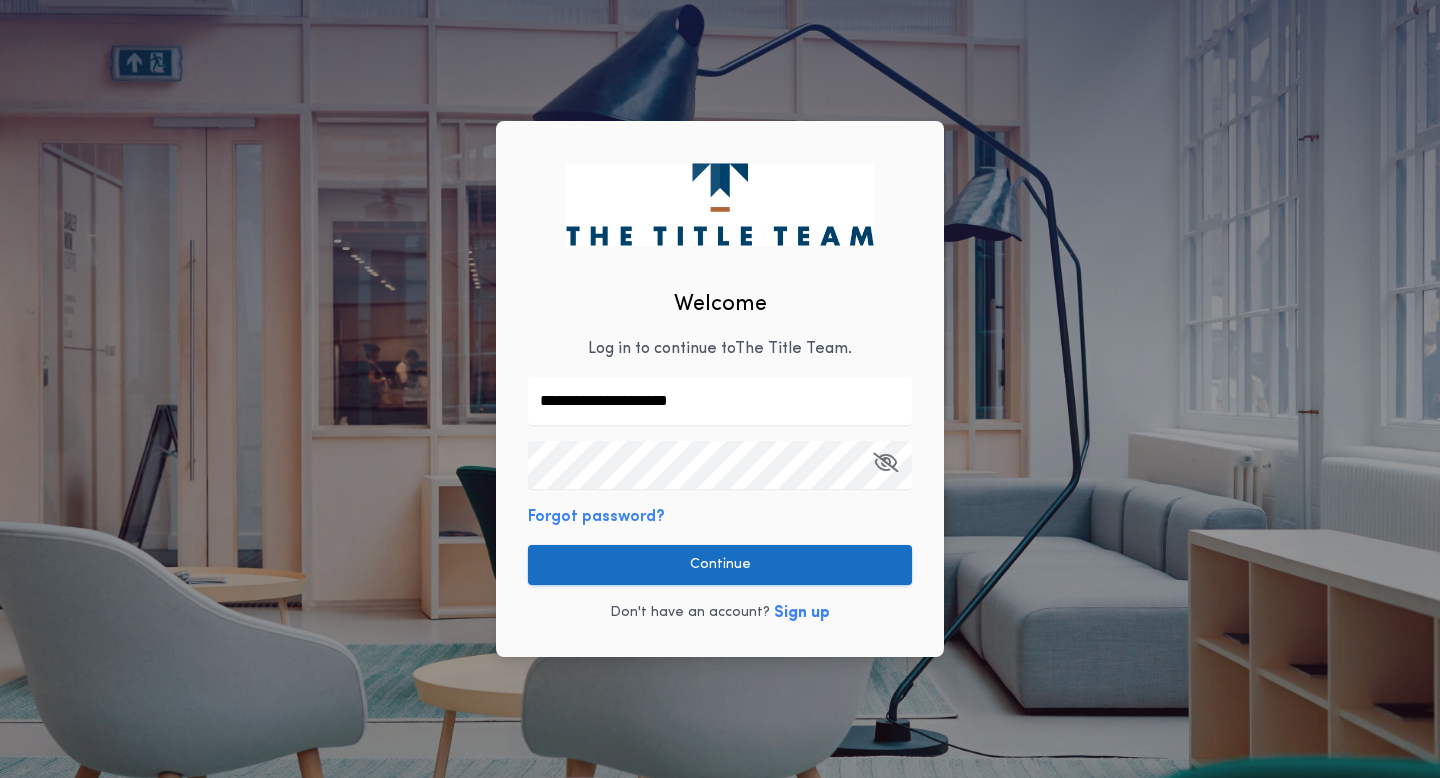 click on "Continue" at bounding box center (720, 565) 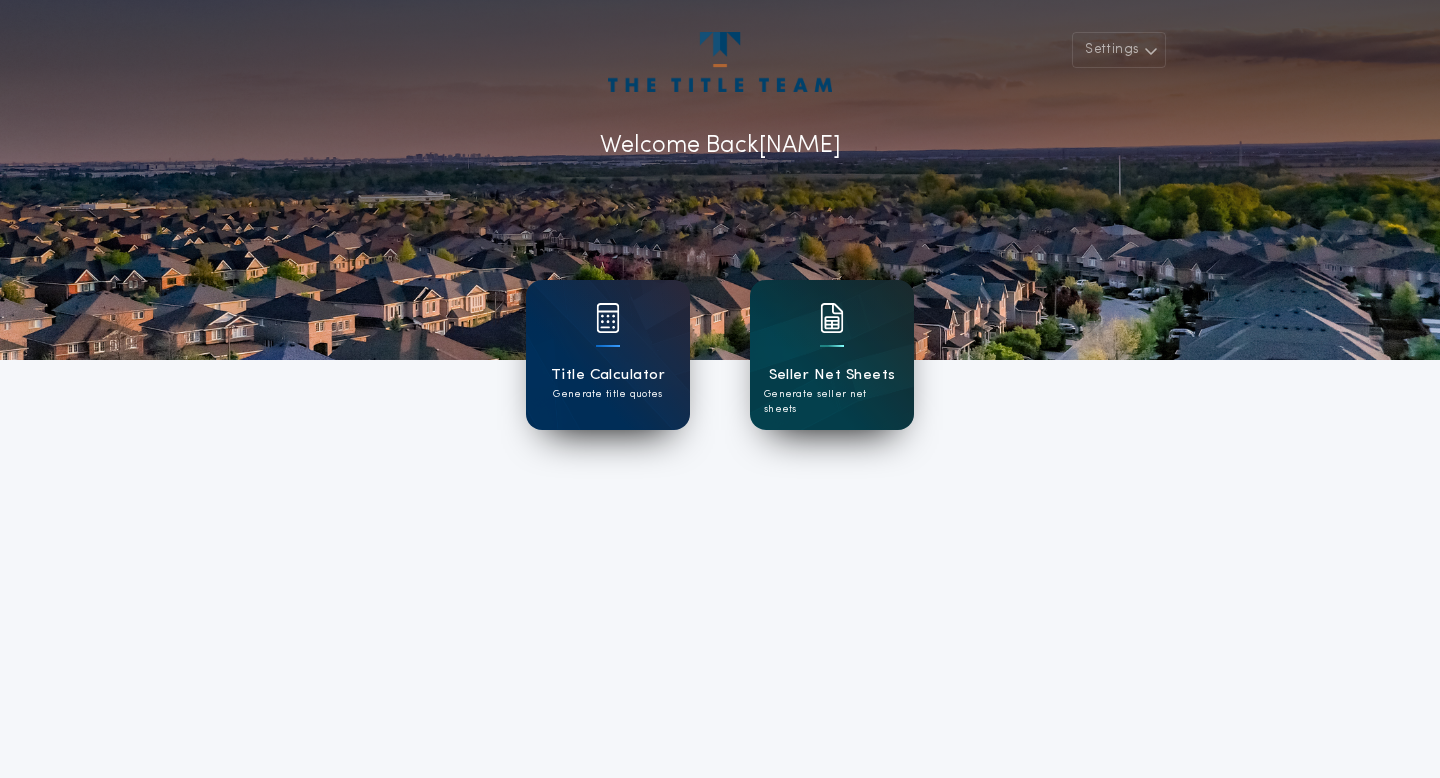 click on "Seller Net Sheets Generate seller net sheets" at bounding box center [832, 355] 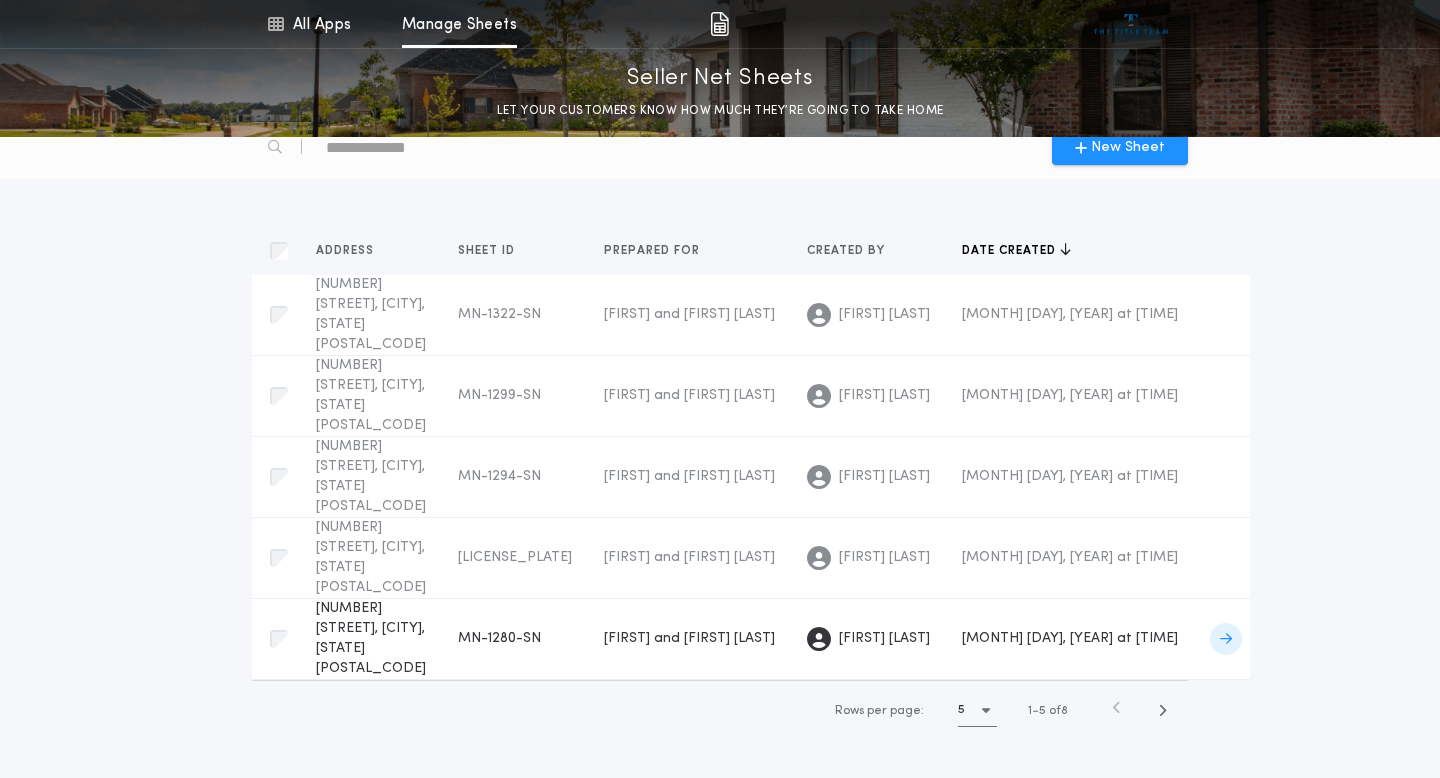 scroll, scrollTop: 48, scrollLeft: 0, axis: vertical 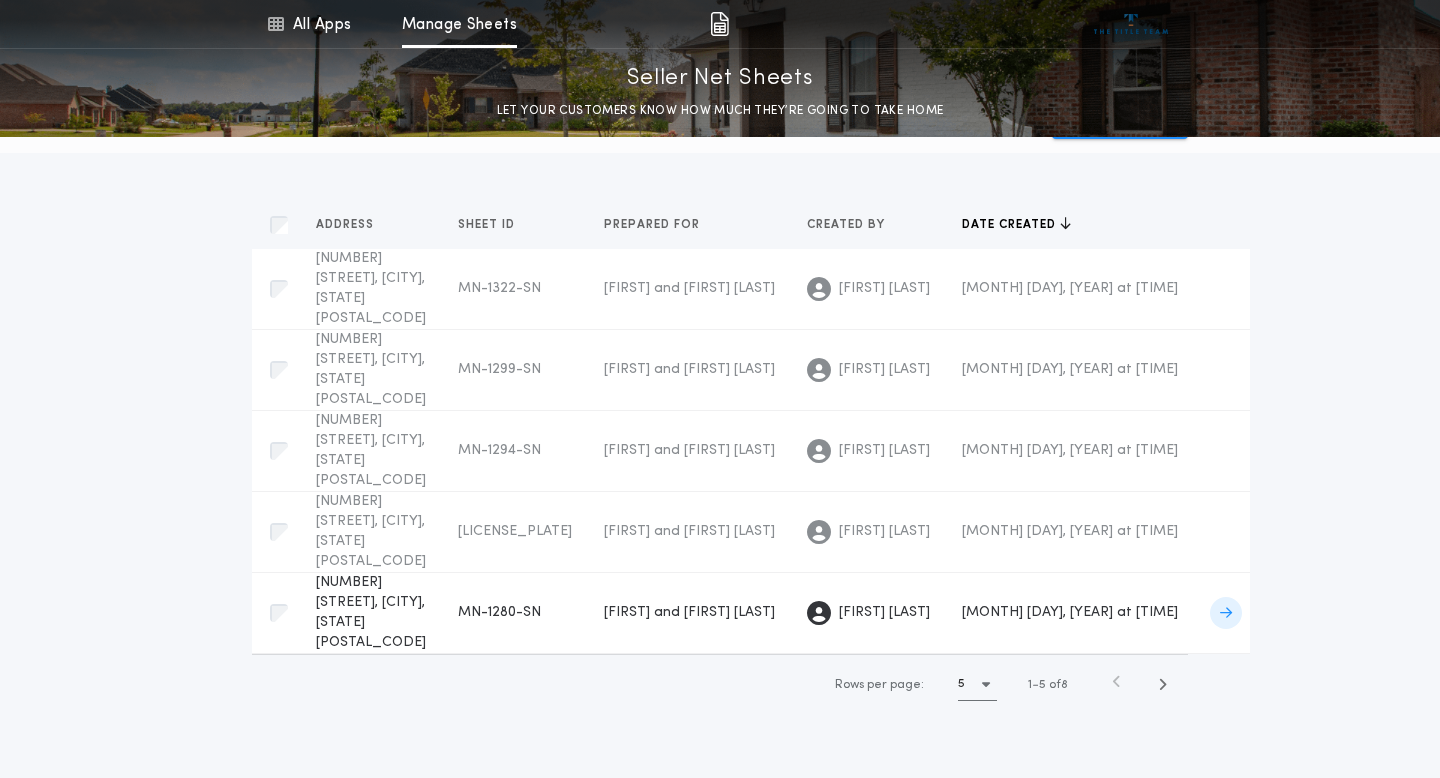 click at bounding box center [1226, 613] 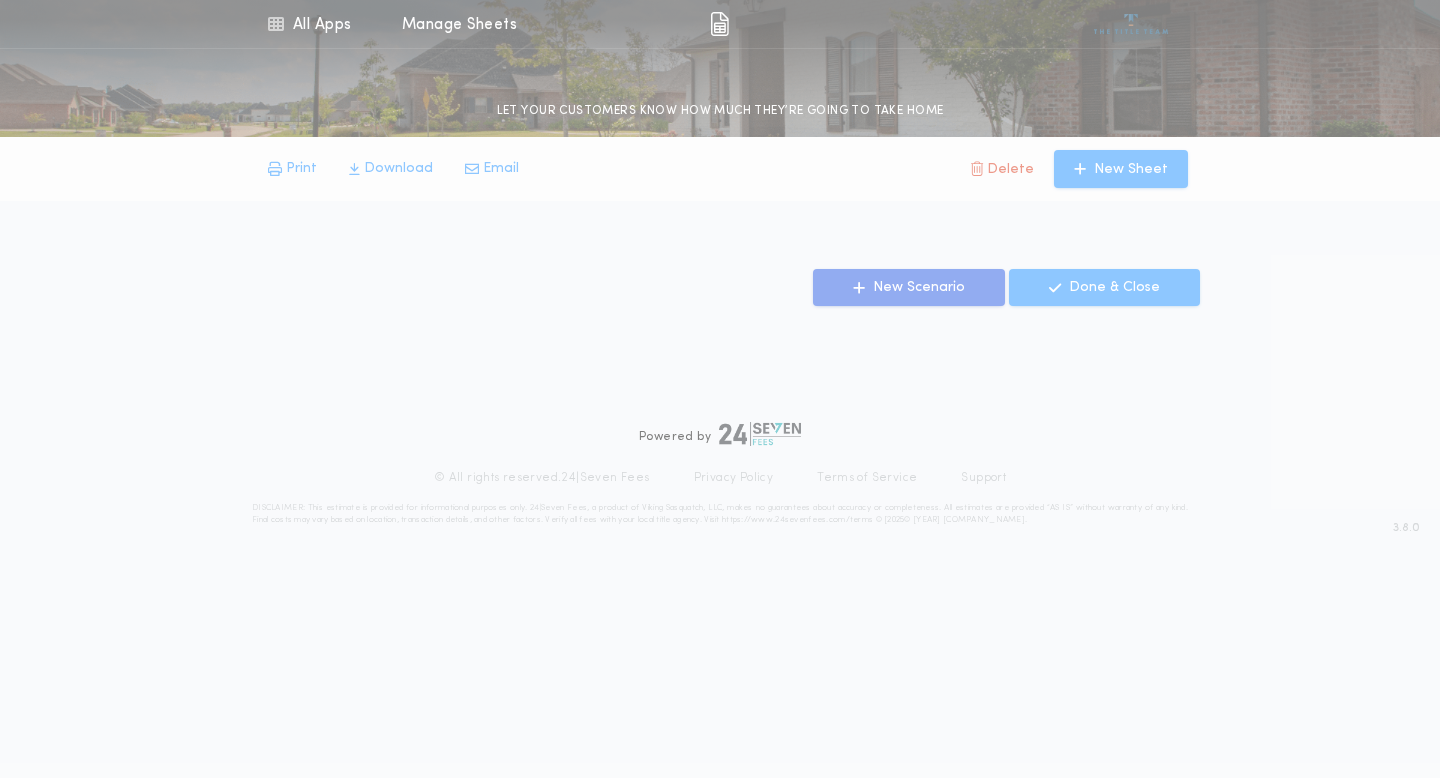 scroll, scrollTop: 0, scrollLeft: 0, axis: both 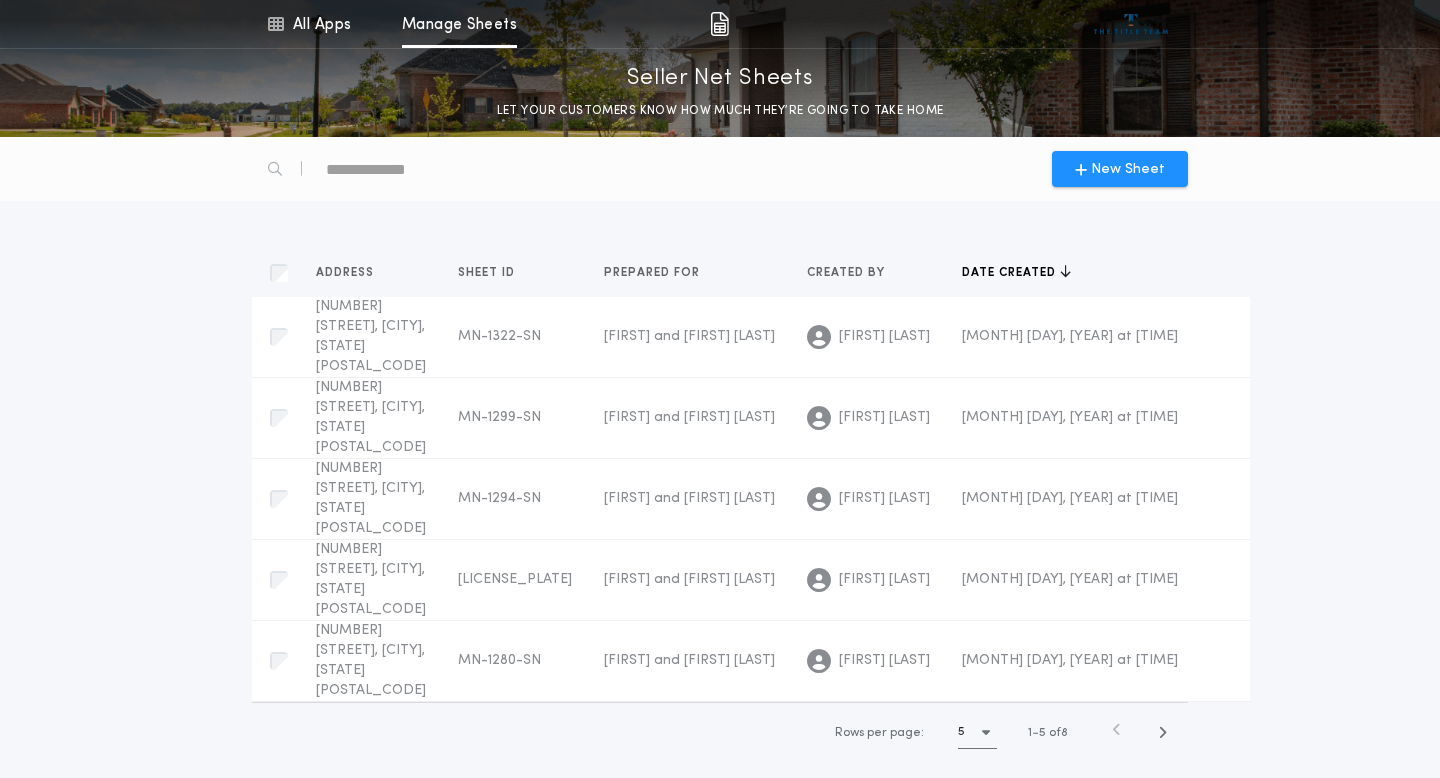 click on "5" at bounding box center [977, 732] 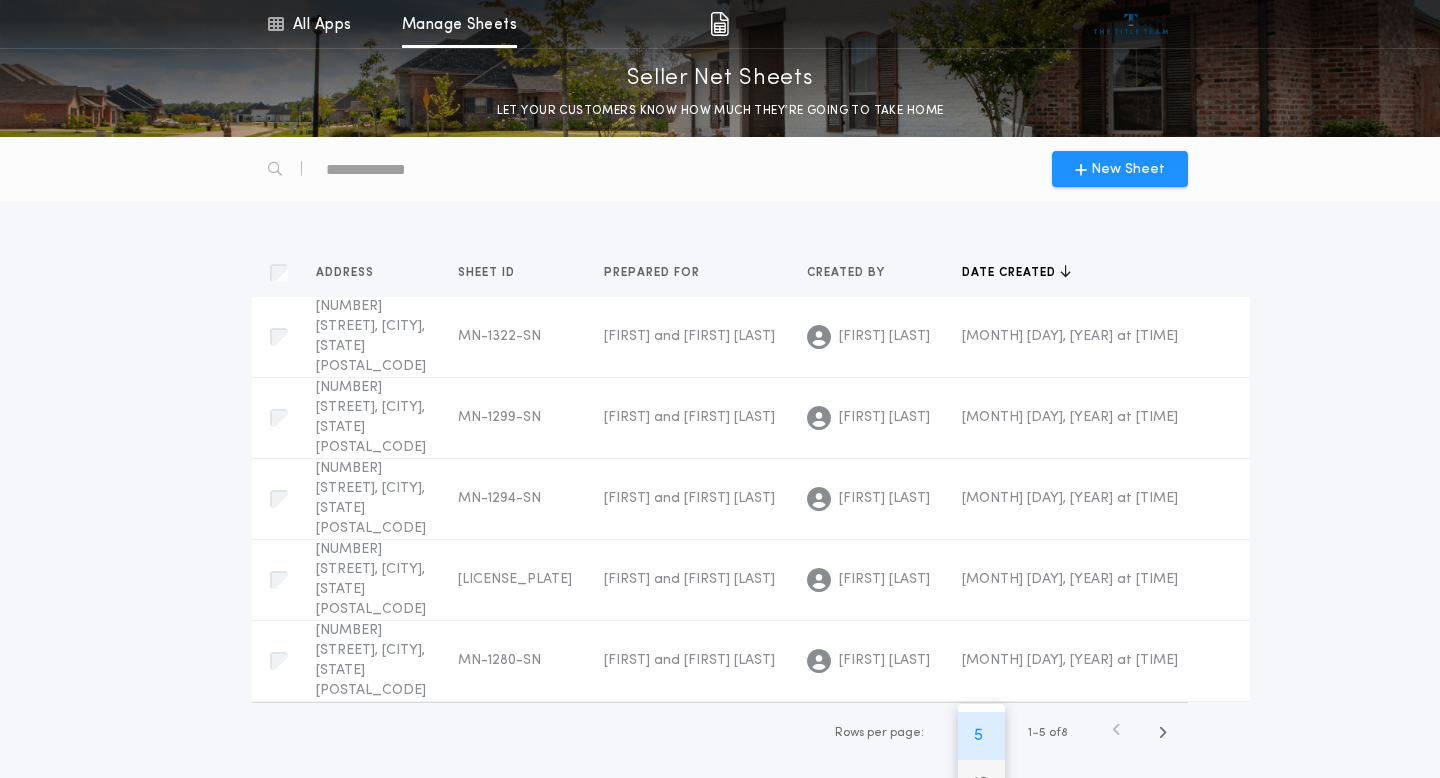 click on "10" at bounding box center (981, 784) 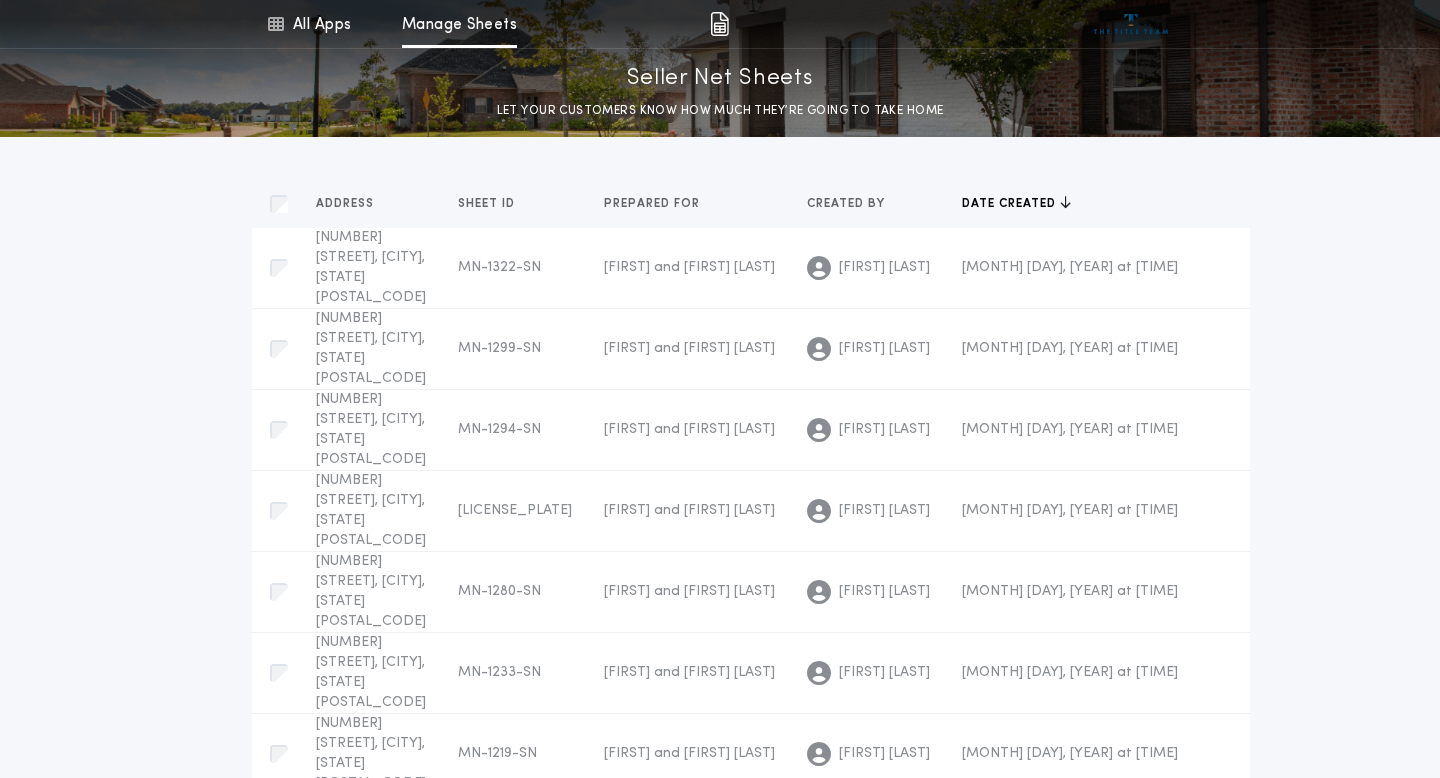 scroll, scrollTop: 0, scrollLeft: 0, axis: both 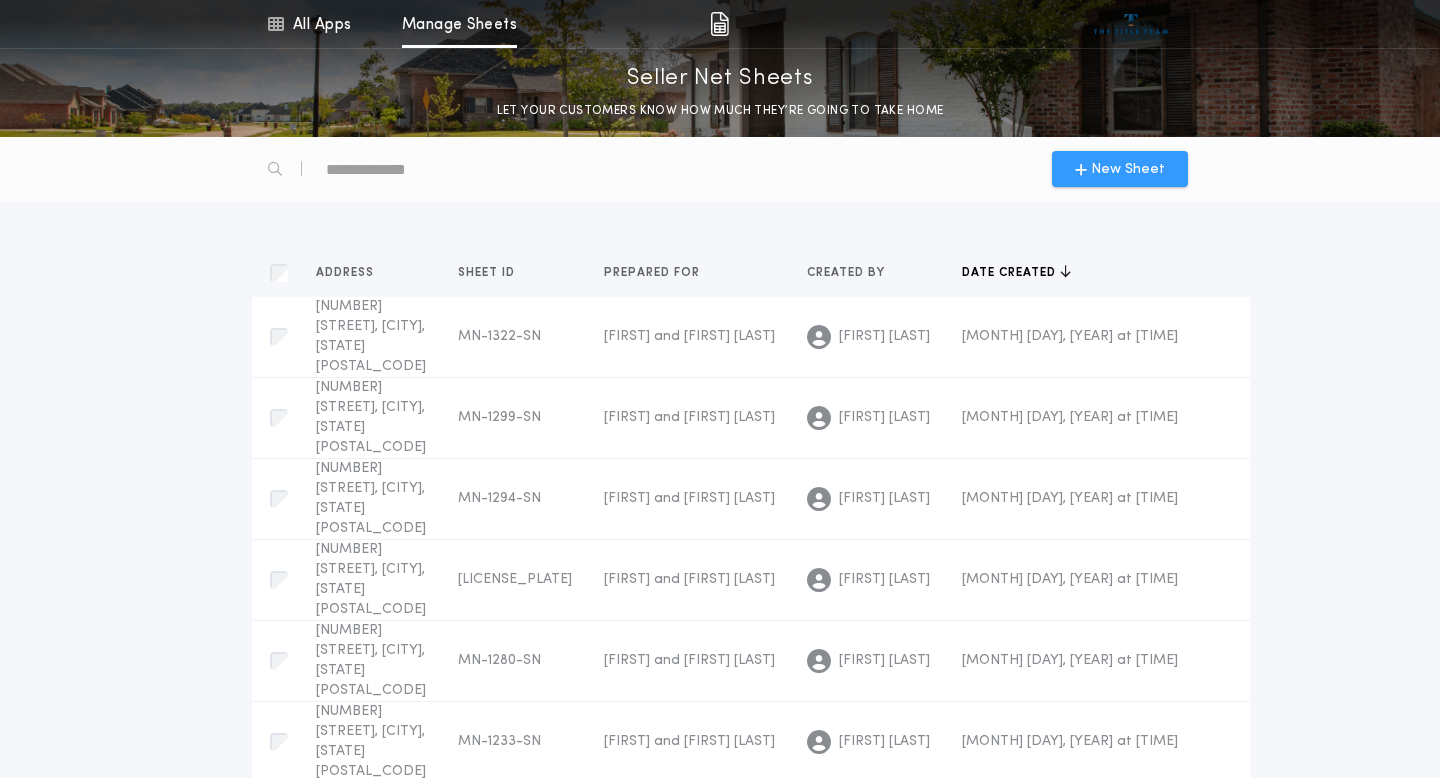 click on "New Sheet" at bounding box center [1128, 169] 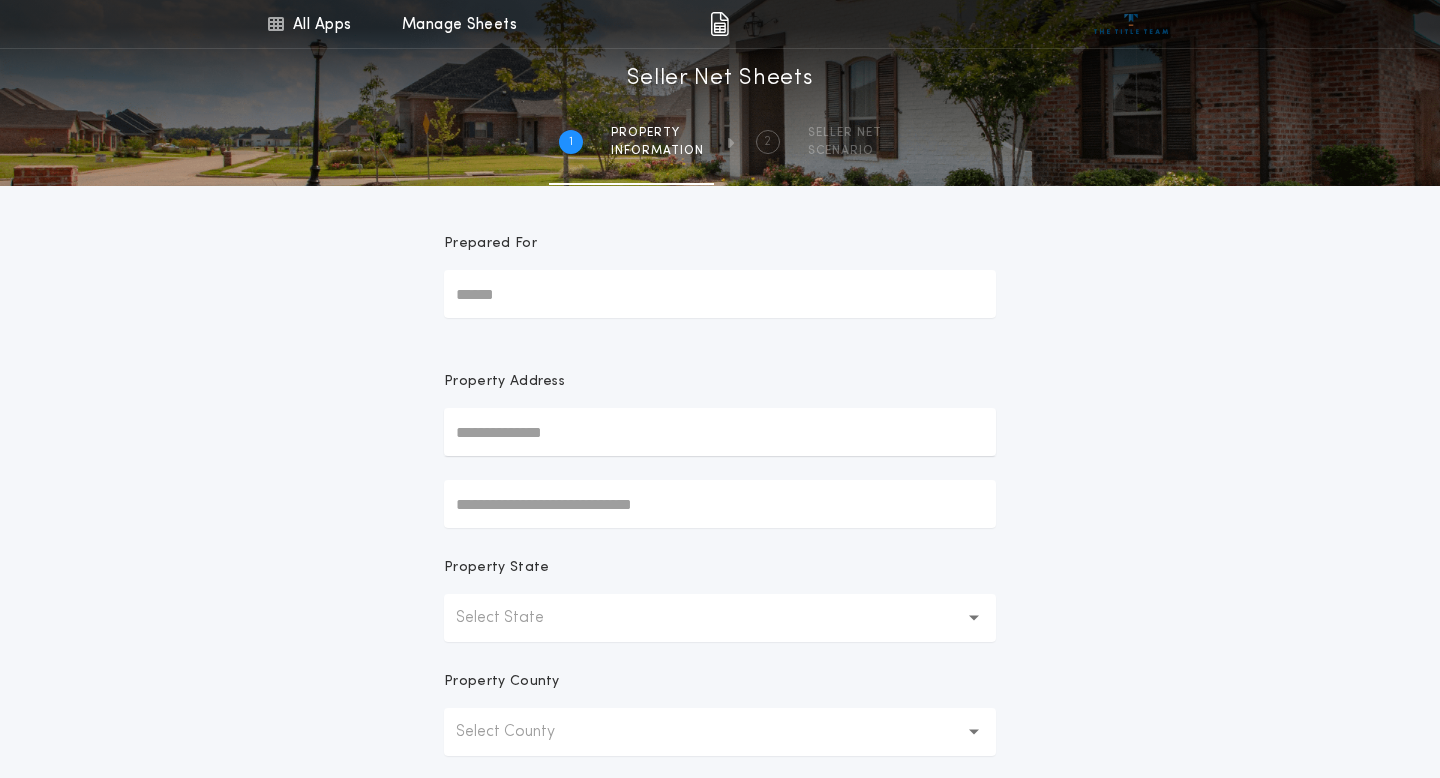 click on "Prepared For" at bounding box center [720, 294] 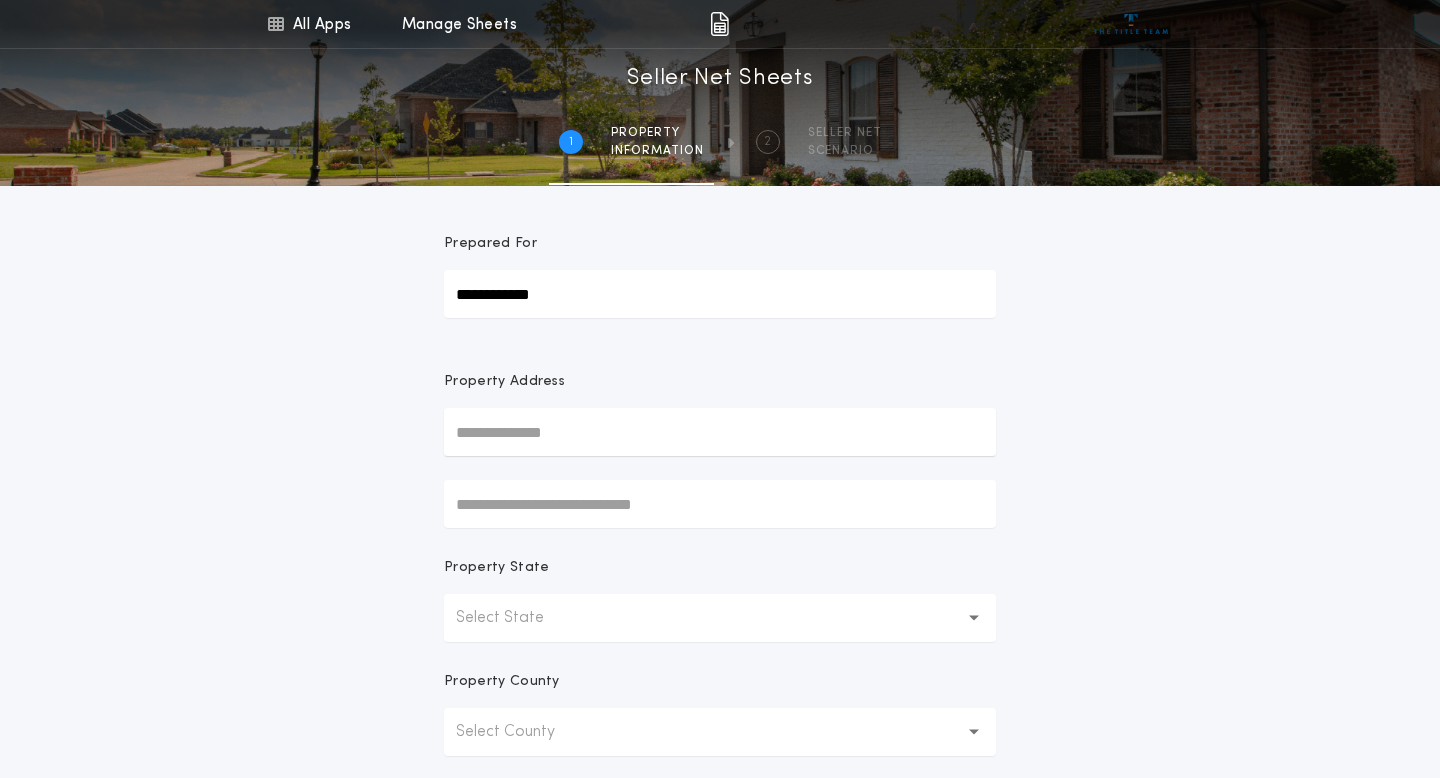 type on "**********" 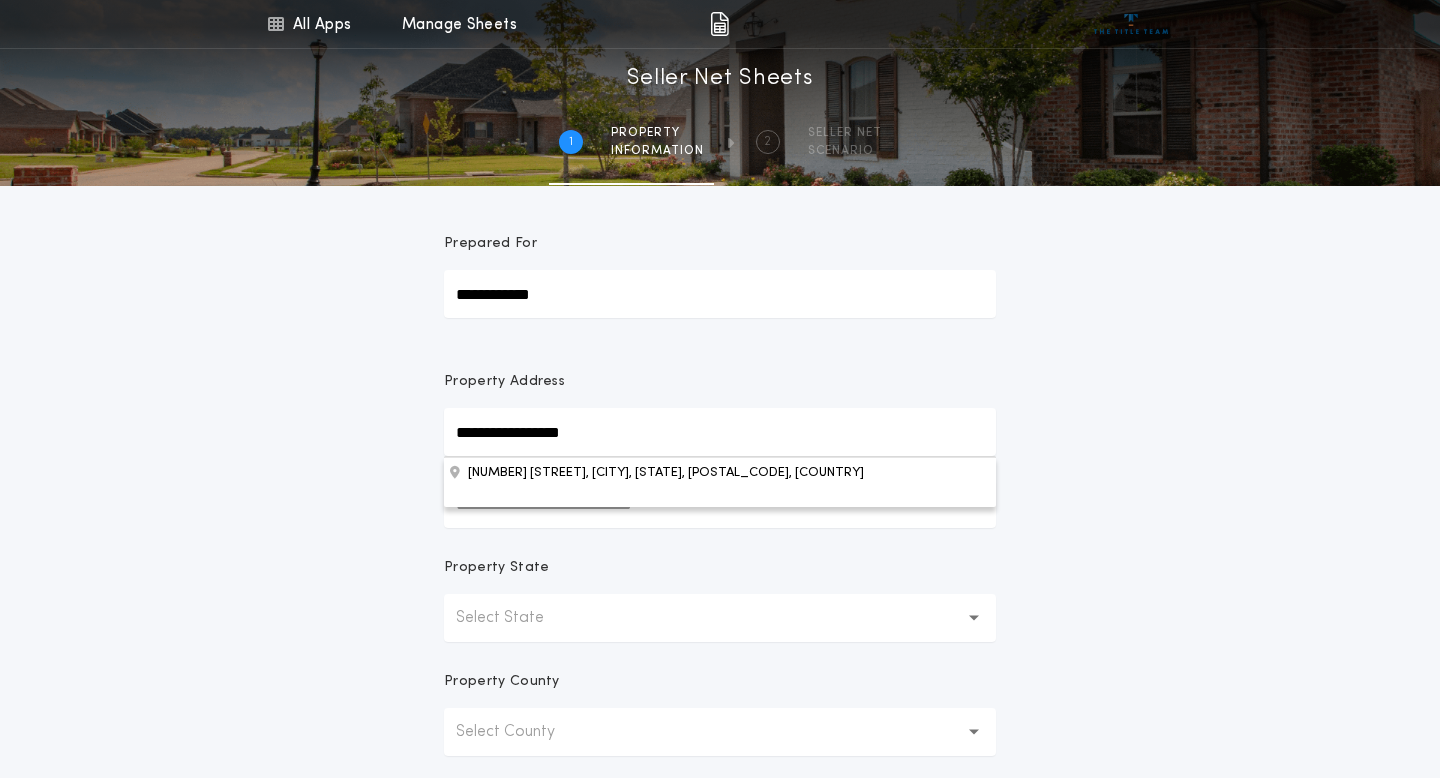 type on "**********" 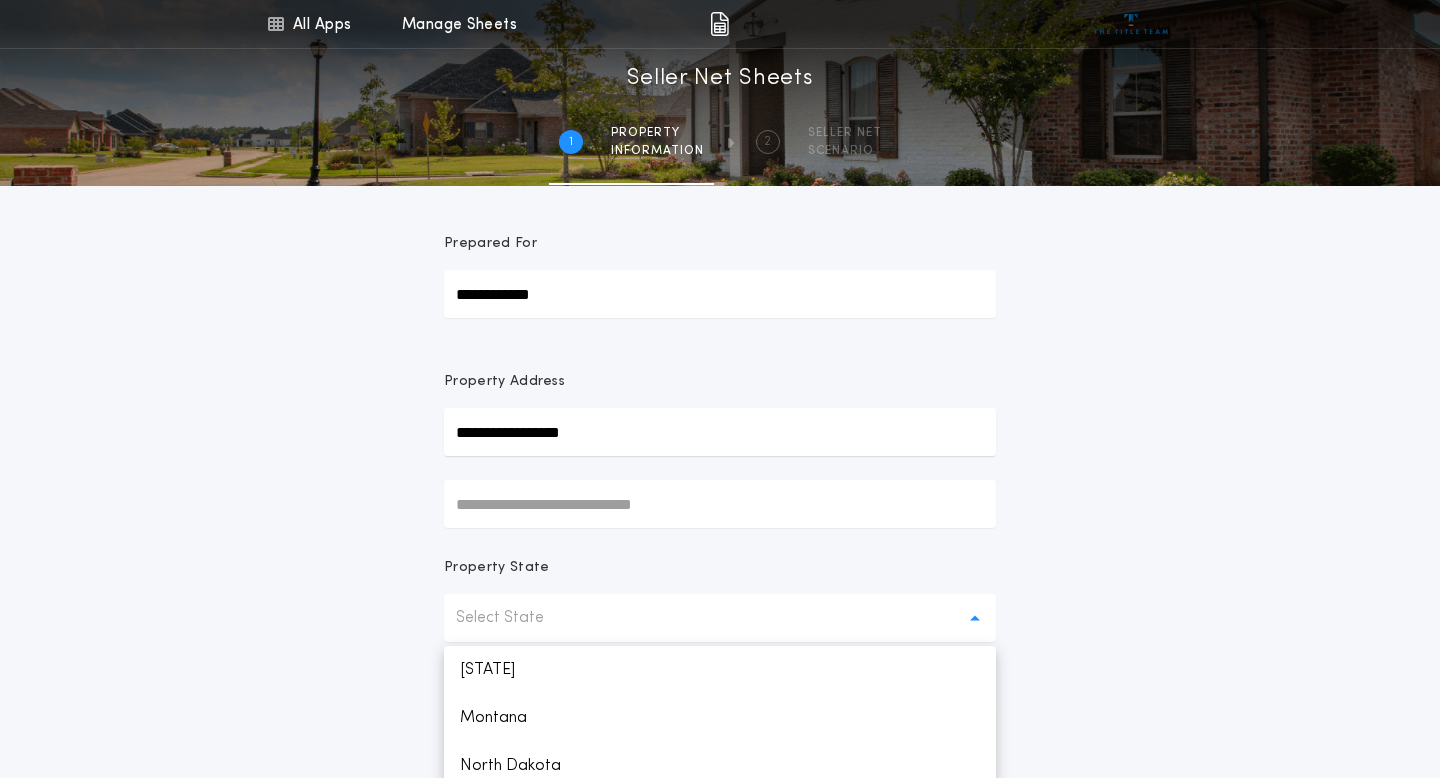 click on "**********" at bounding box center (720, 432) 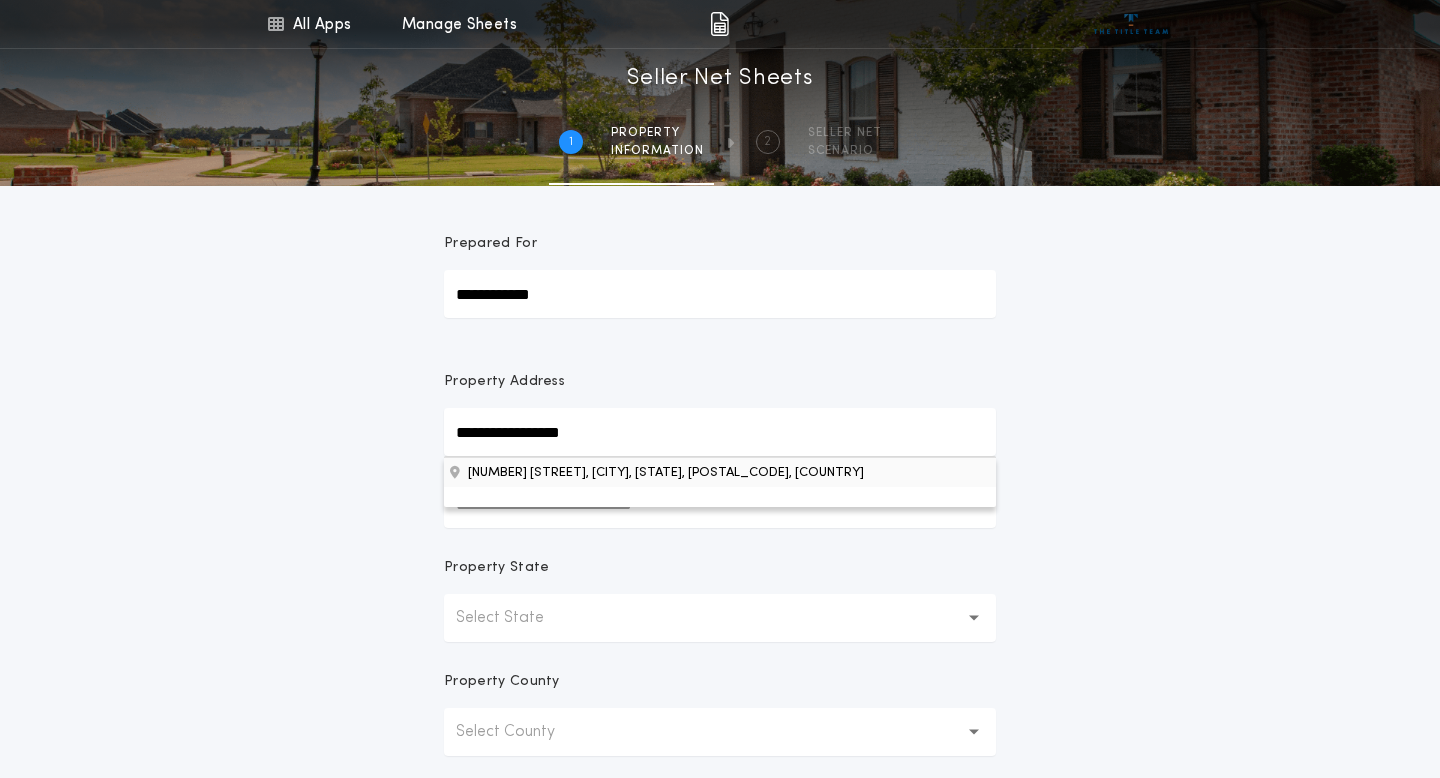click on "[NUMBER] [STREET], [CITY], [STATE], [POSTAL_CODE], [COUNTRY]" at bounding box center (720, 472) 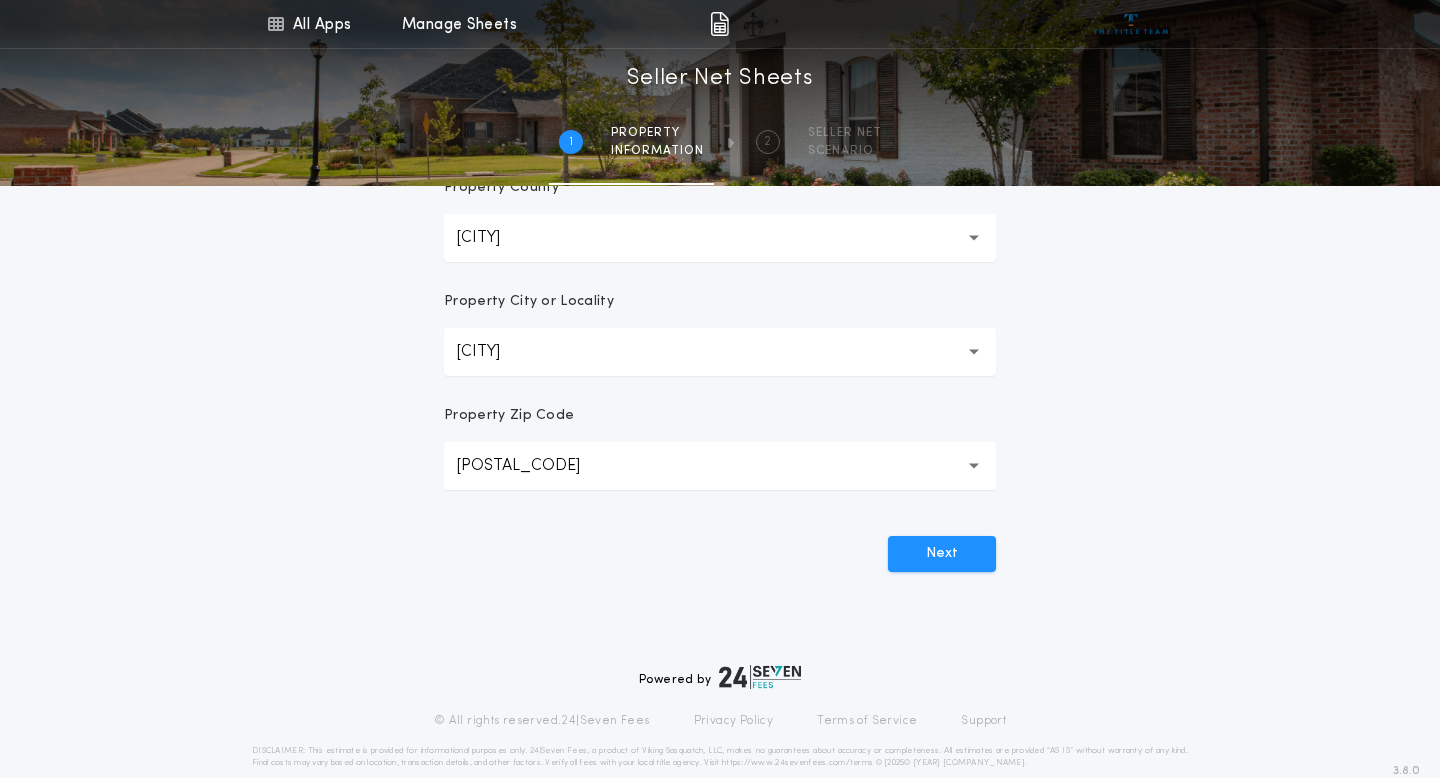 scroll, scrollTop: 525, scrollLeft: 0, axis: vertical 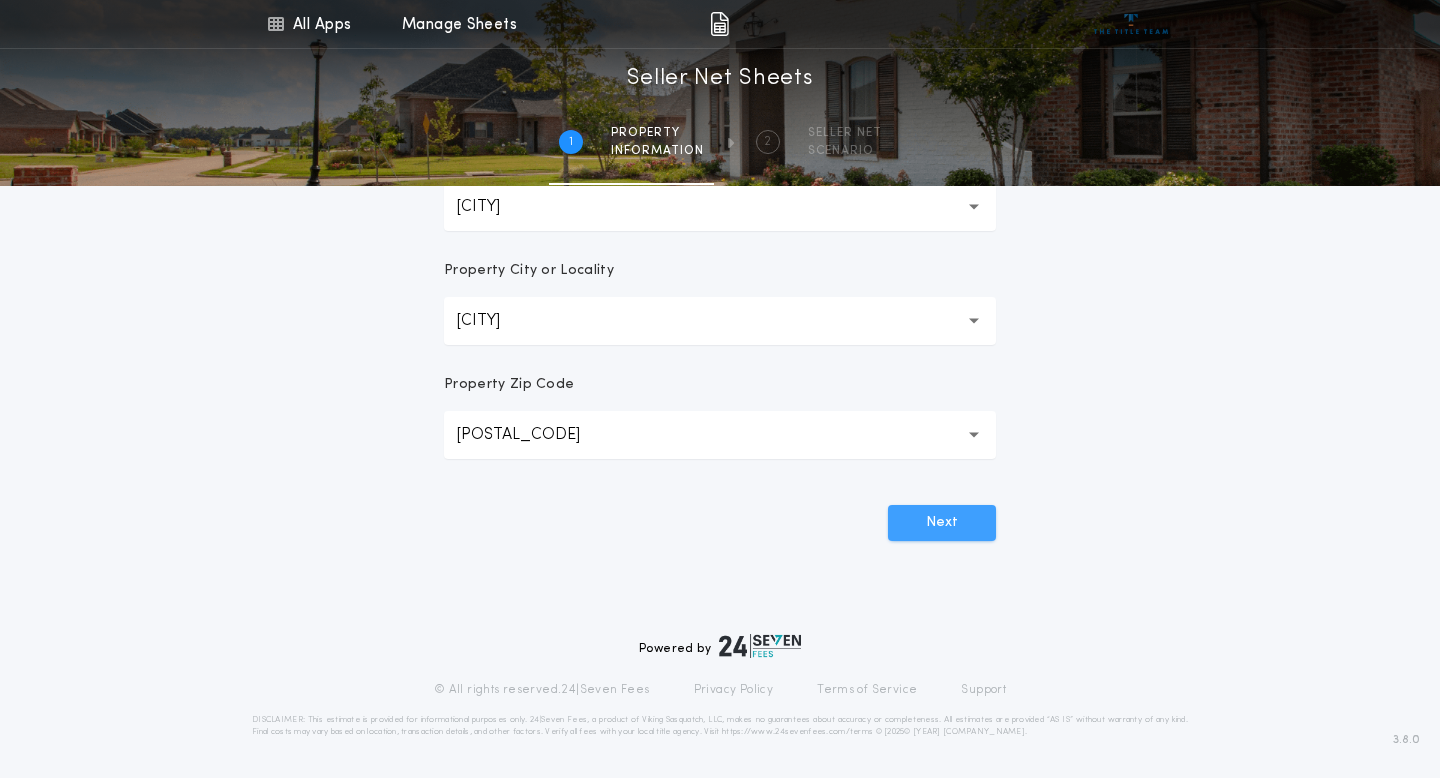 click on "Next" at bounding box center [942, 523] 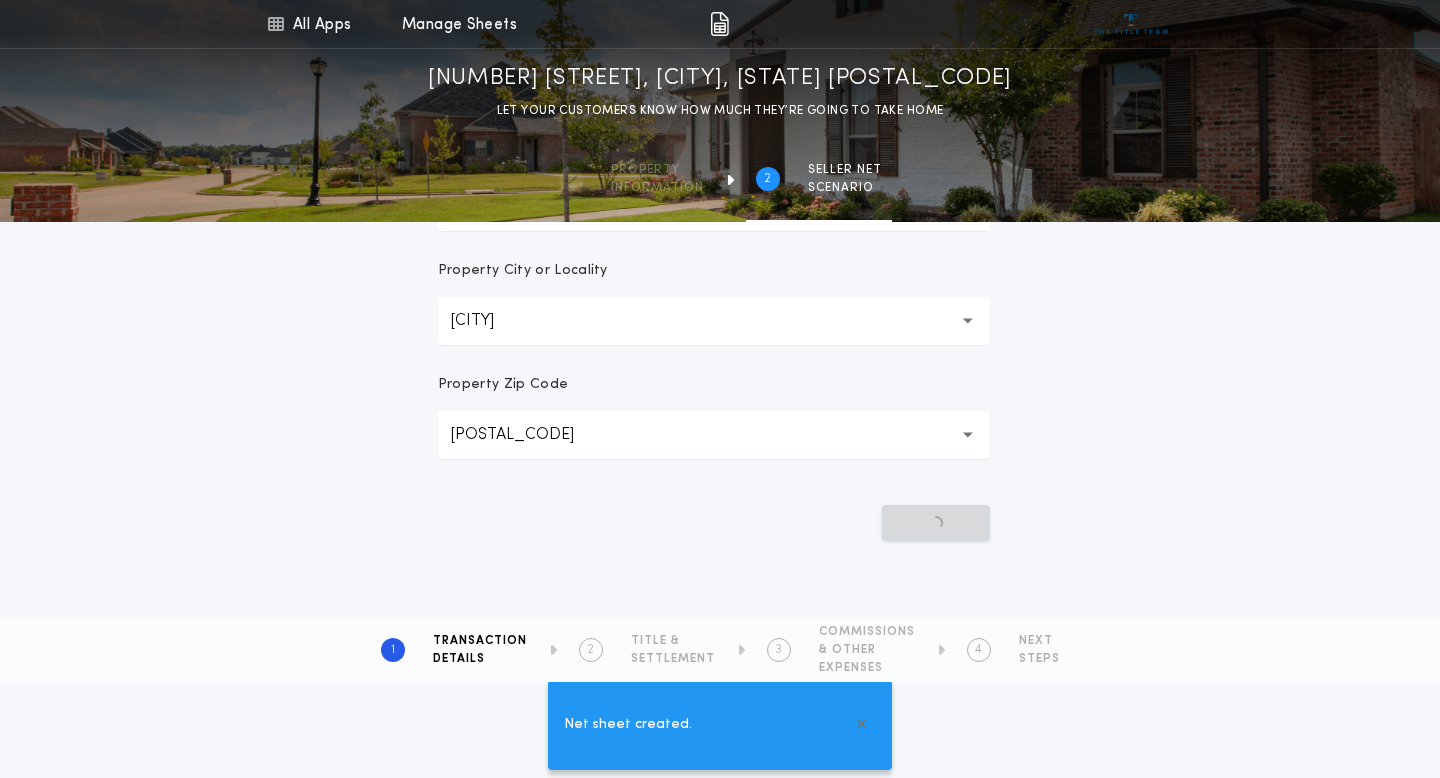 scroll, scrollTop: 0, scrollLeft: 0, axis: both 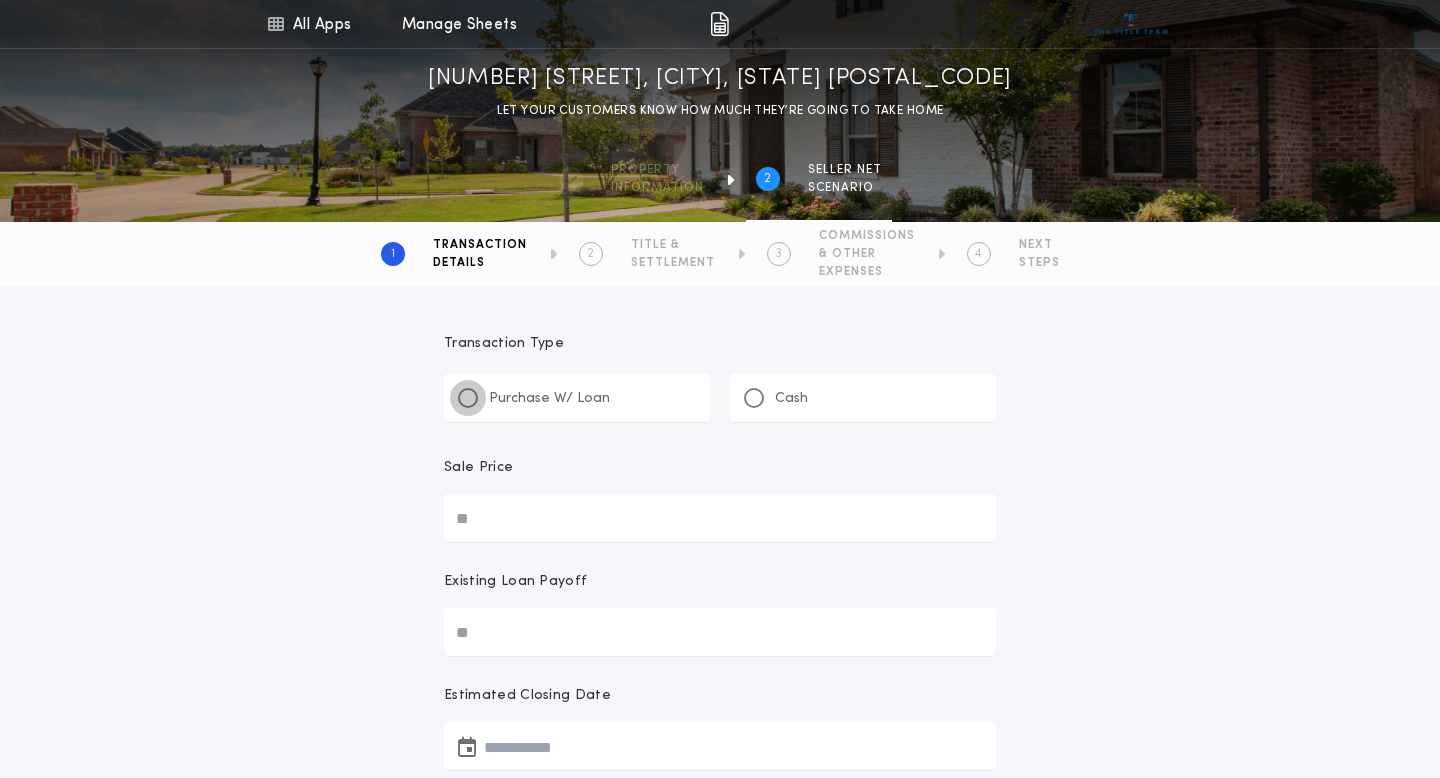 click at bounding box center [468, 398] 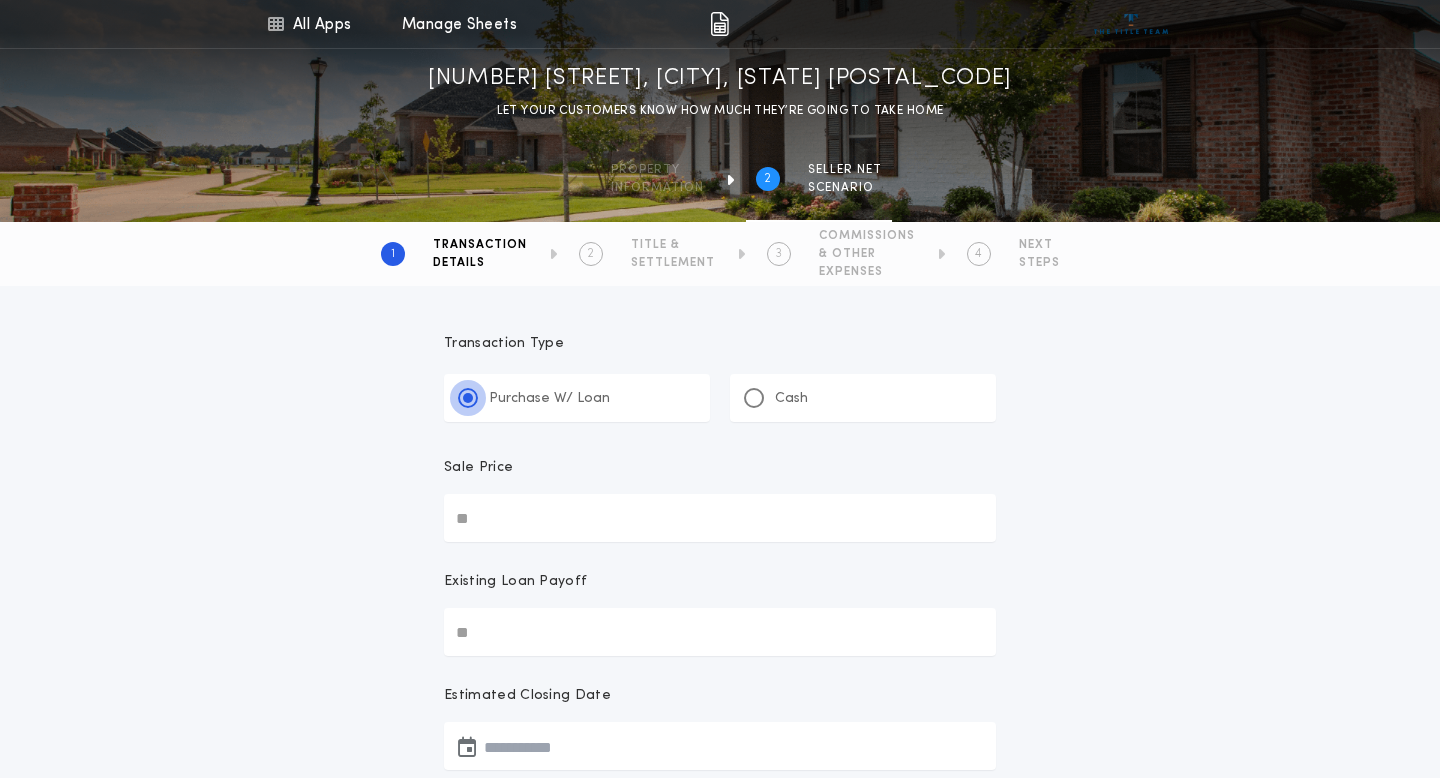 click at bounding box center (468, 398) 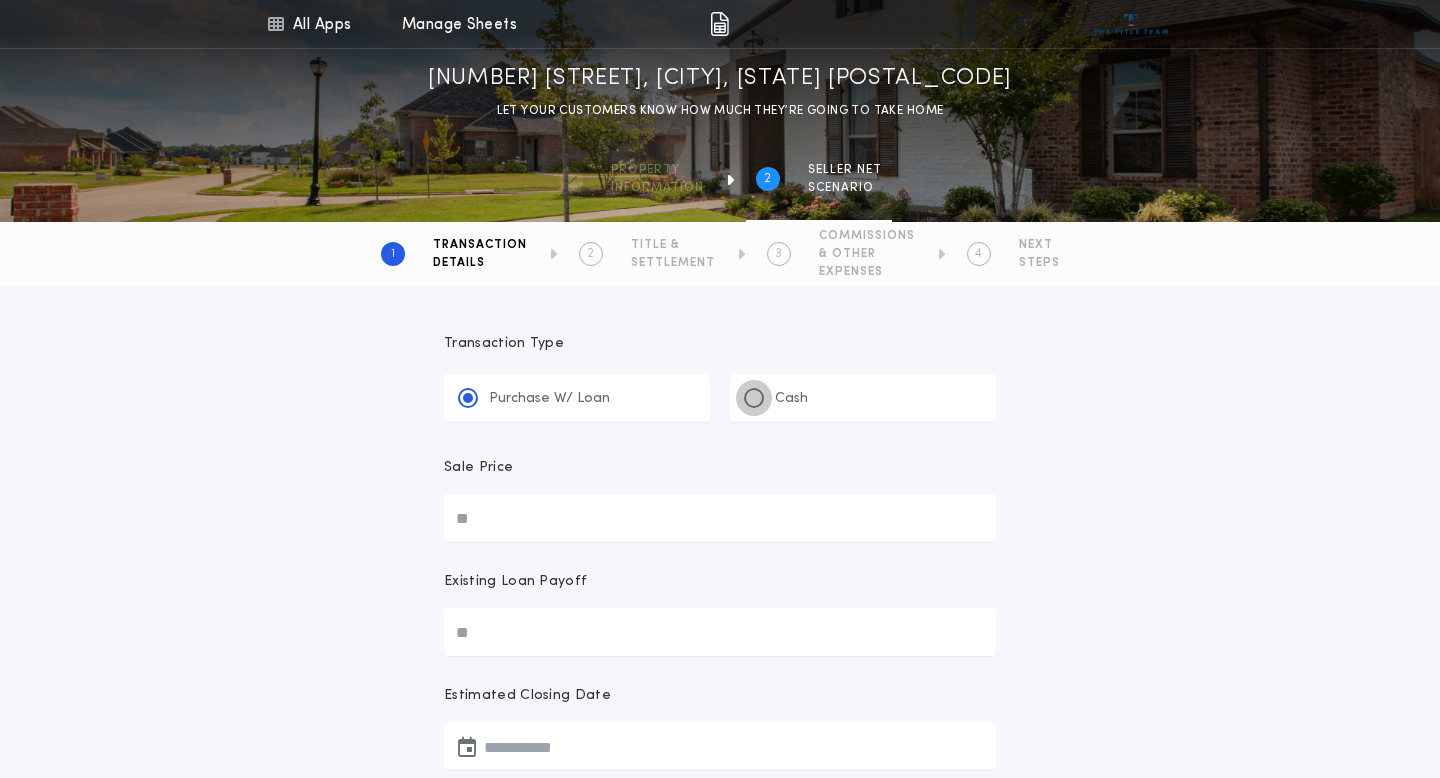 click at bounding box center (754, 398) 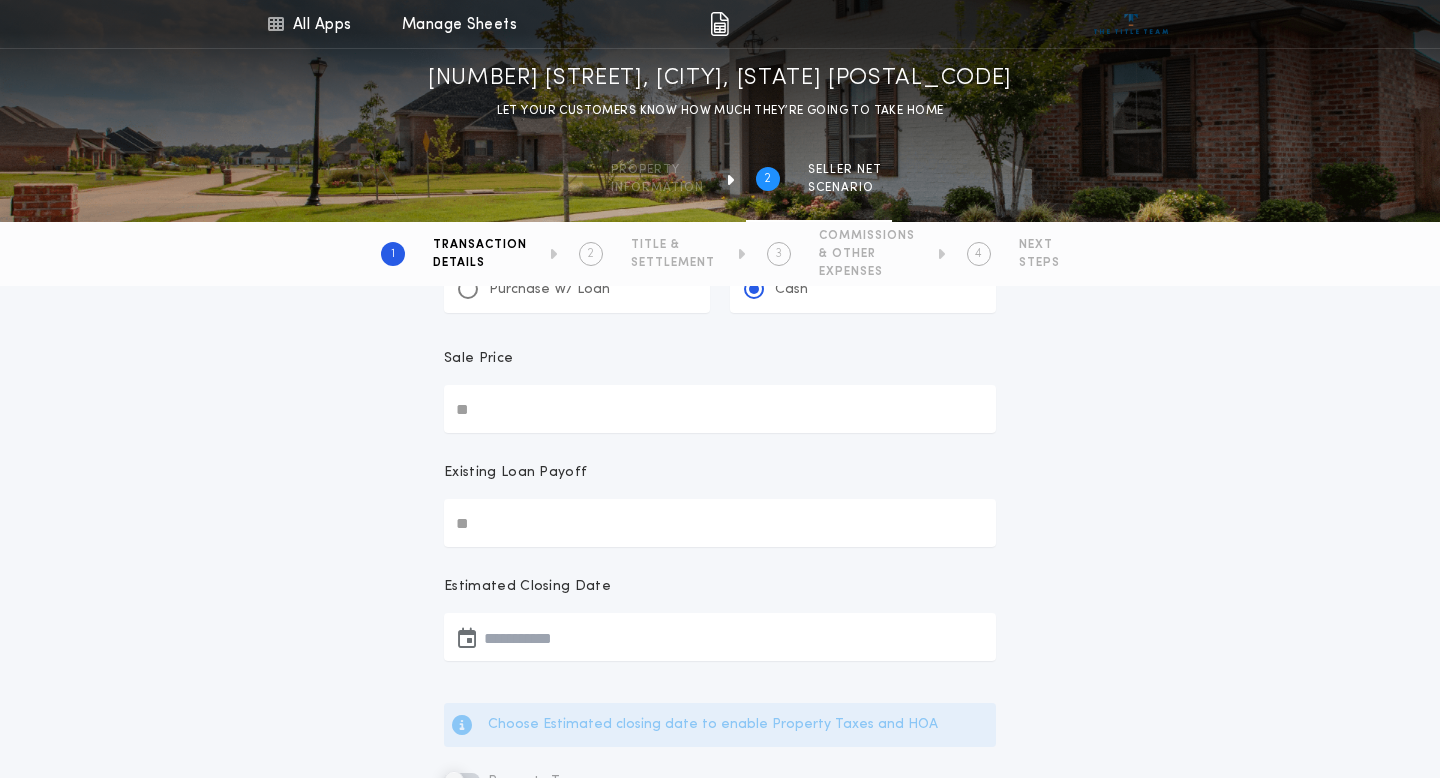 scroll, scrollTop: 115, scrollLeft: 0, axis: vertical 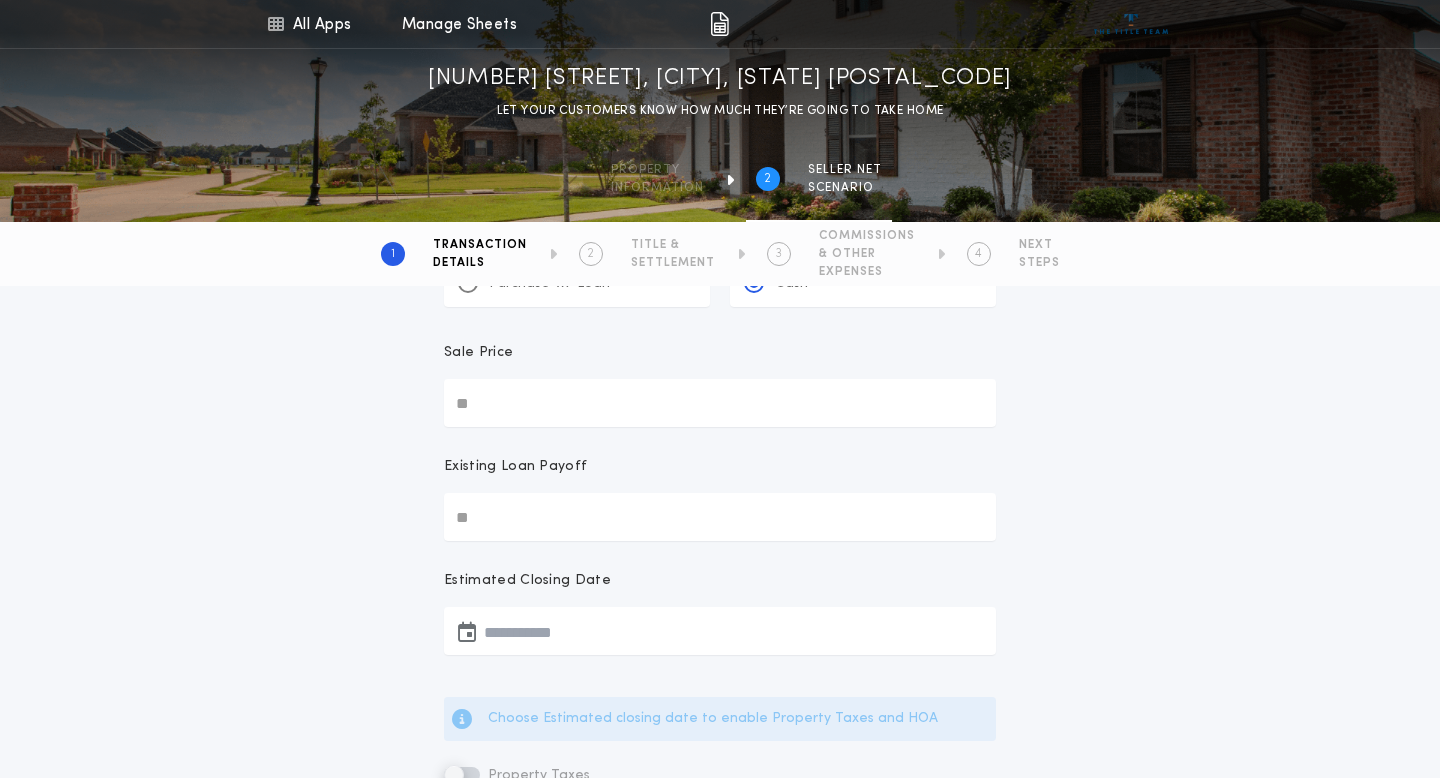 click on "Sale Price" at bounding box center [720, 403] 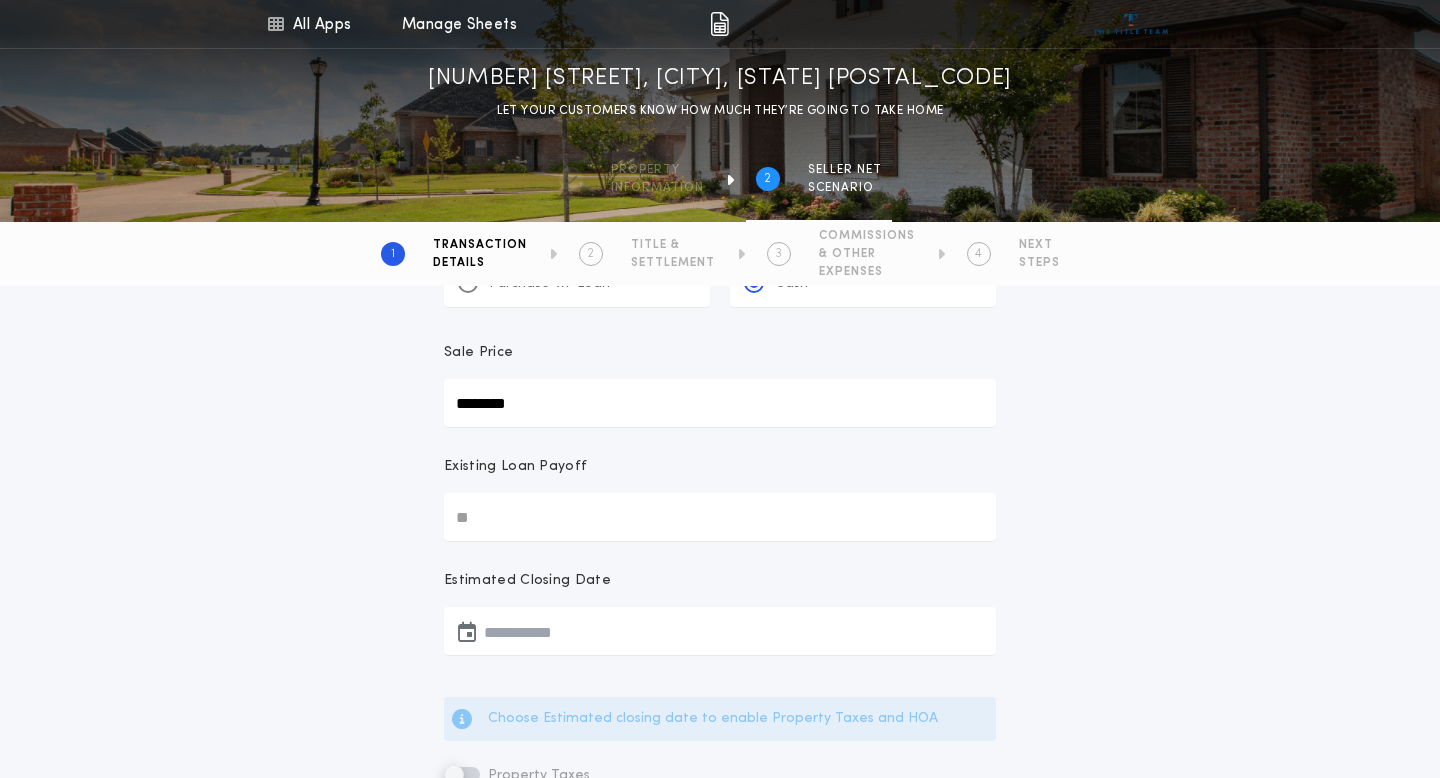 click on "********" at bounding box center (720, 403) 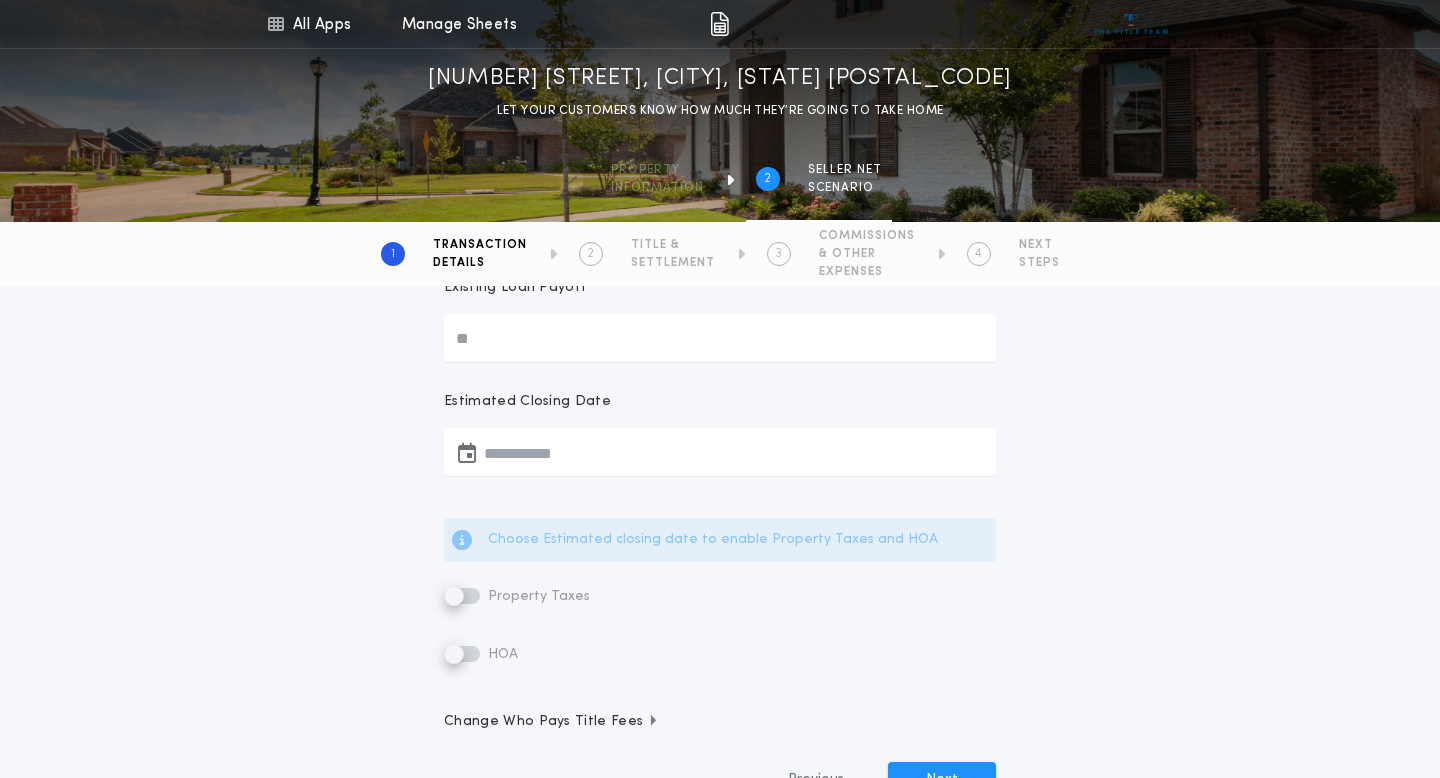 scroll, scrollTop: 296, scrollLeft: 0, axis: vertical 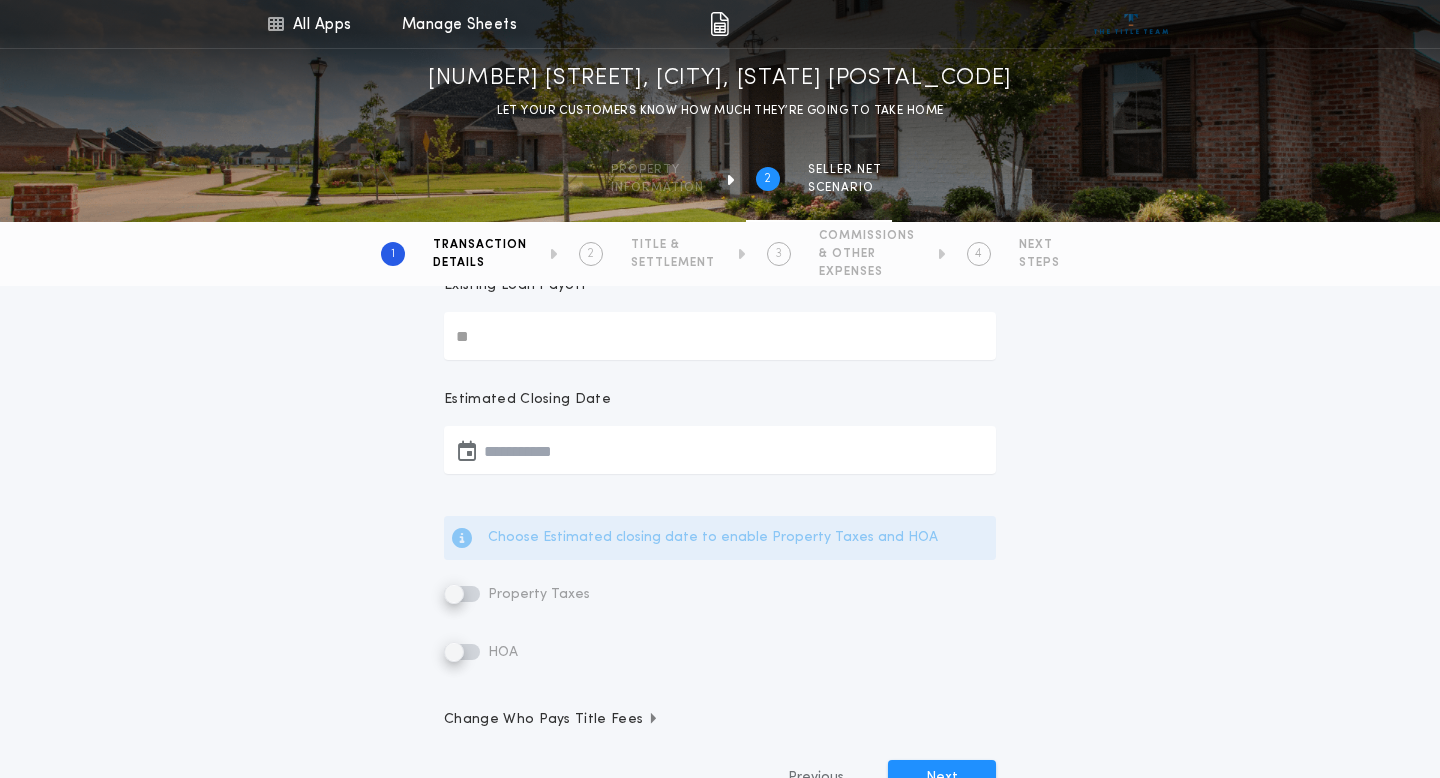 type on "********" 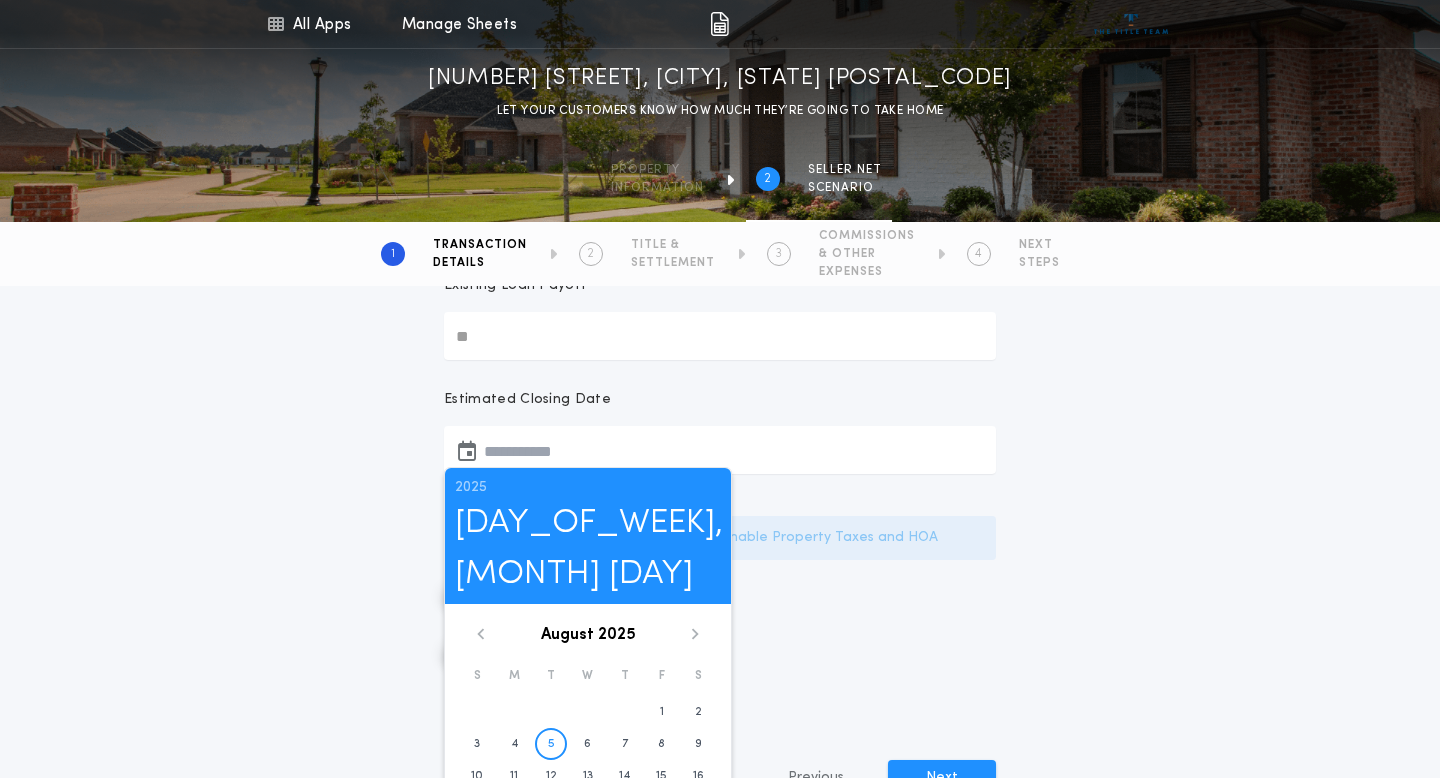 click 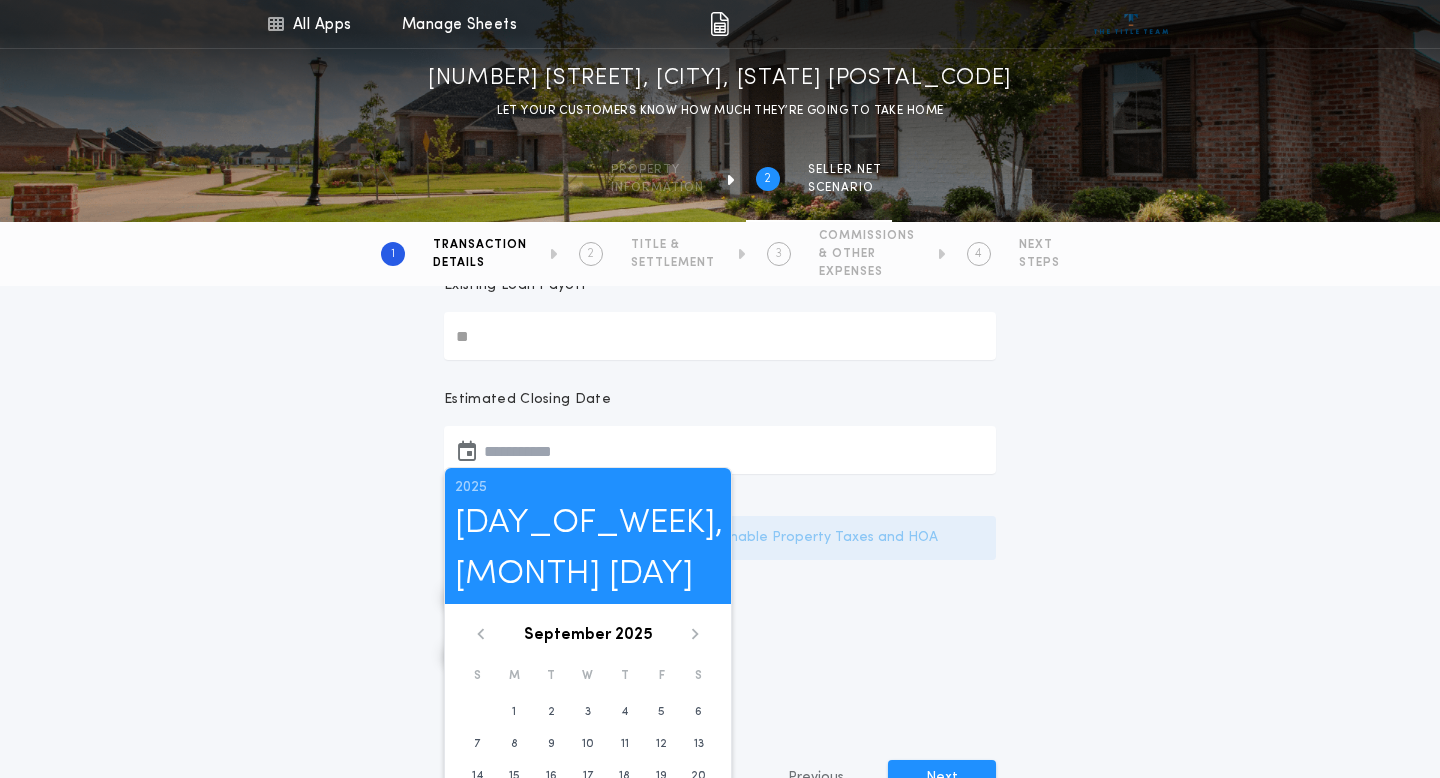 click 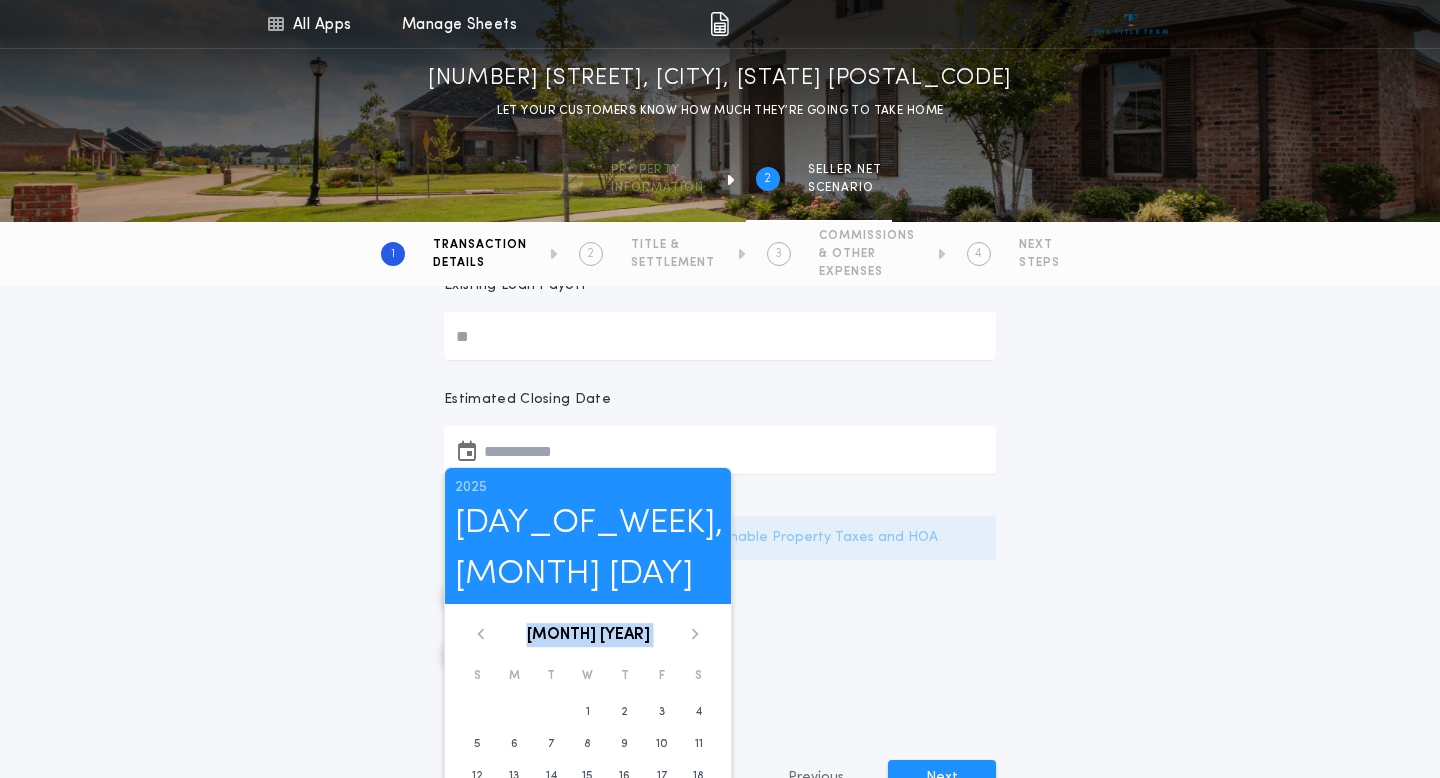 click 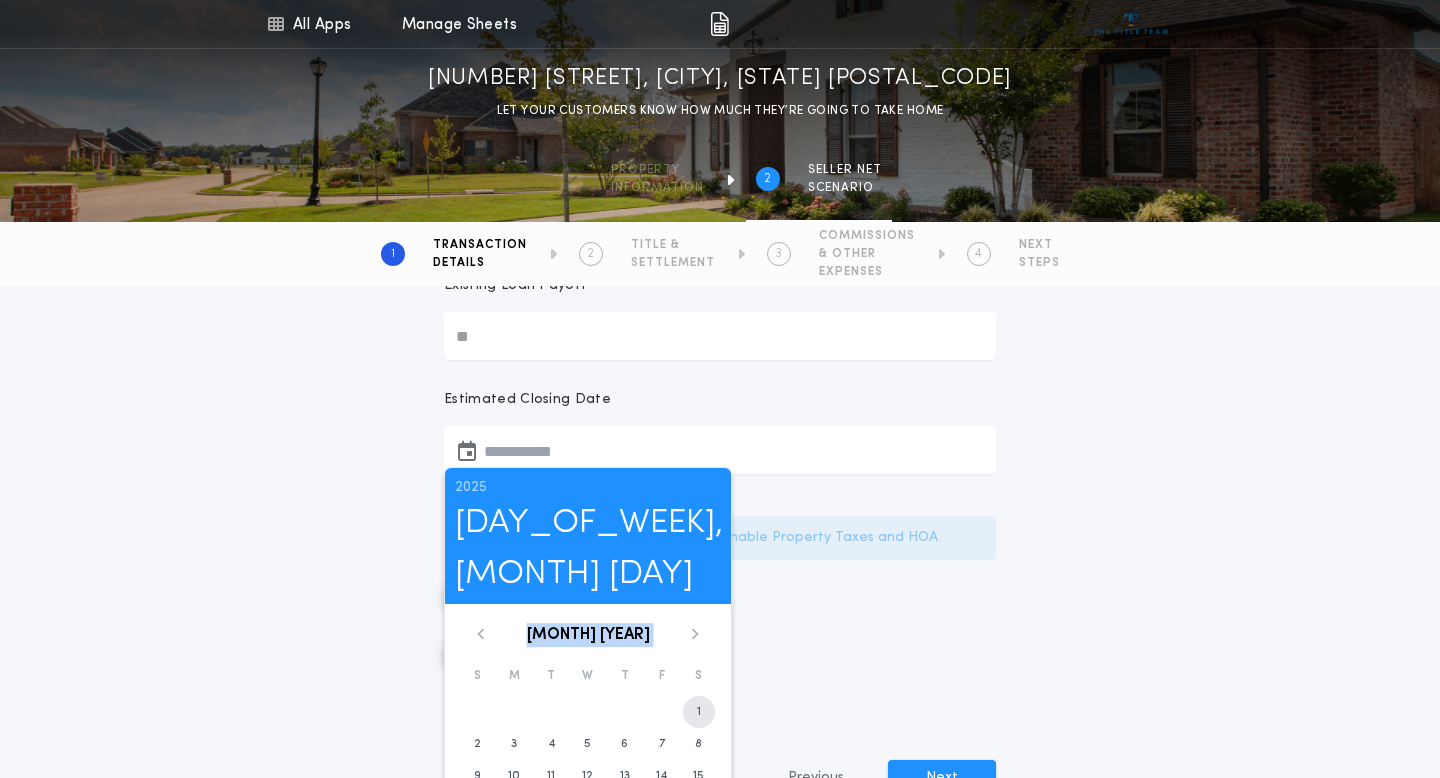 click on "1" at bounding box center [699, 712] 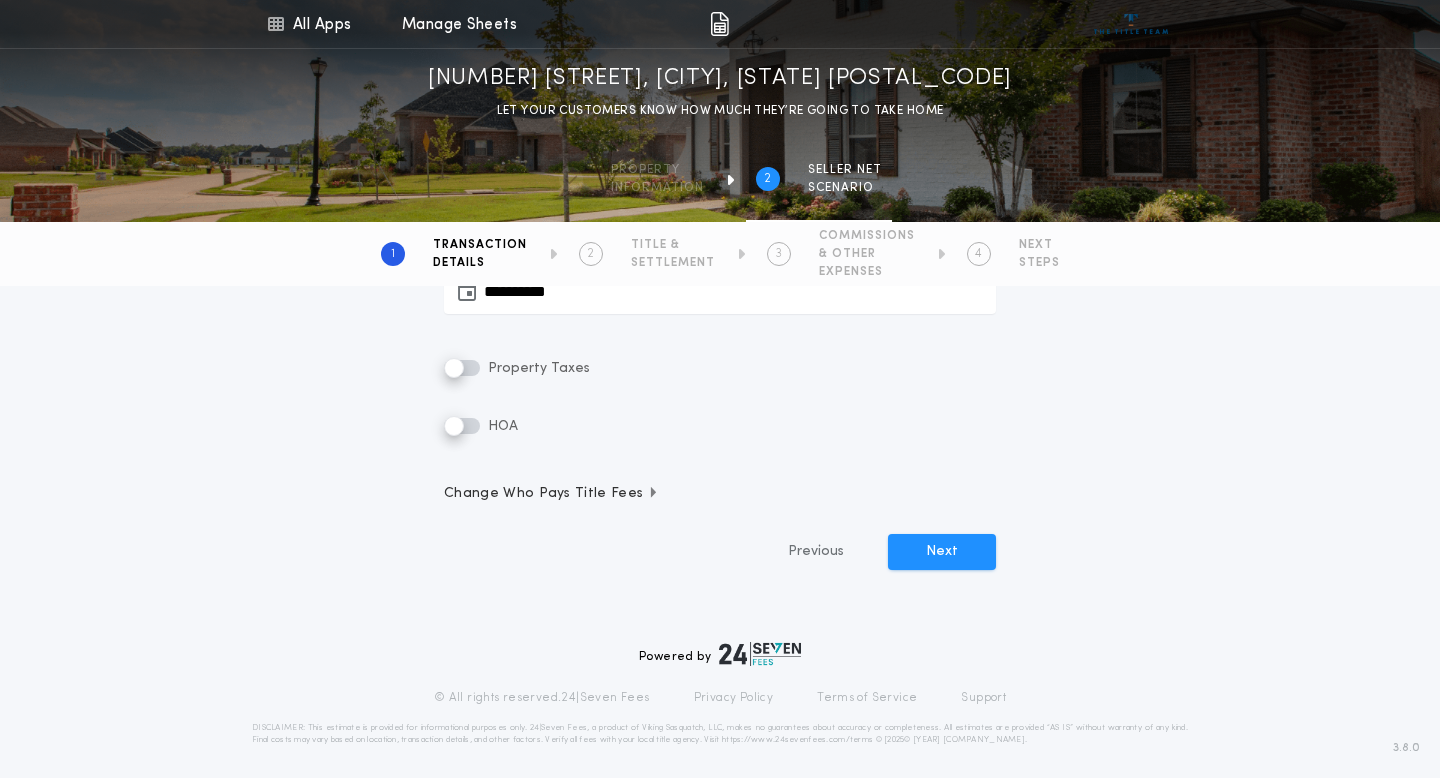 scroll, scrollTop: 464, scrollLeft: 0, axis: vertical 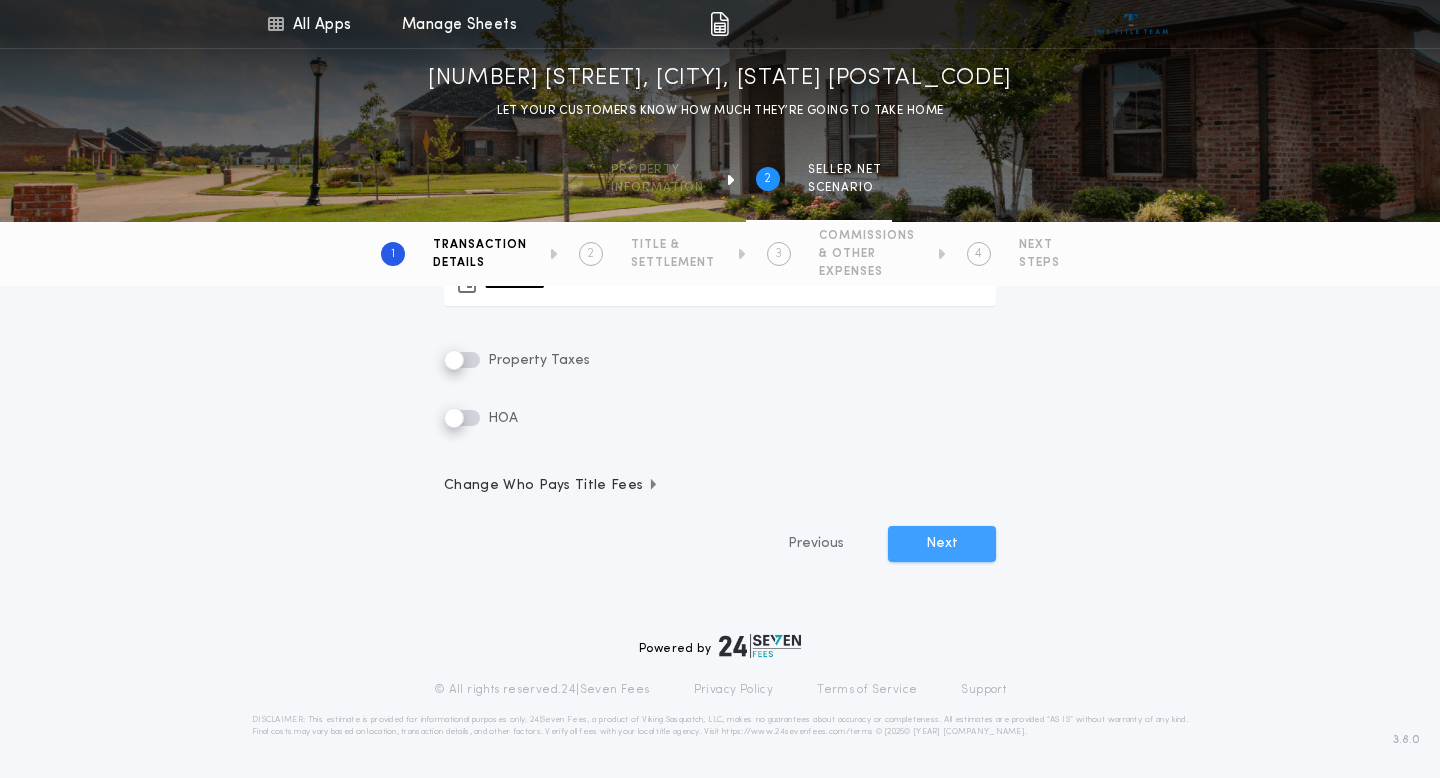 click on "Next" at bounding box center [942, 544] 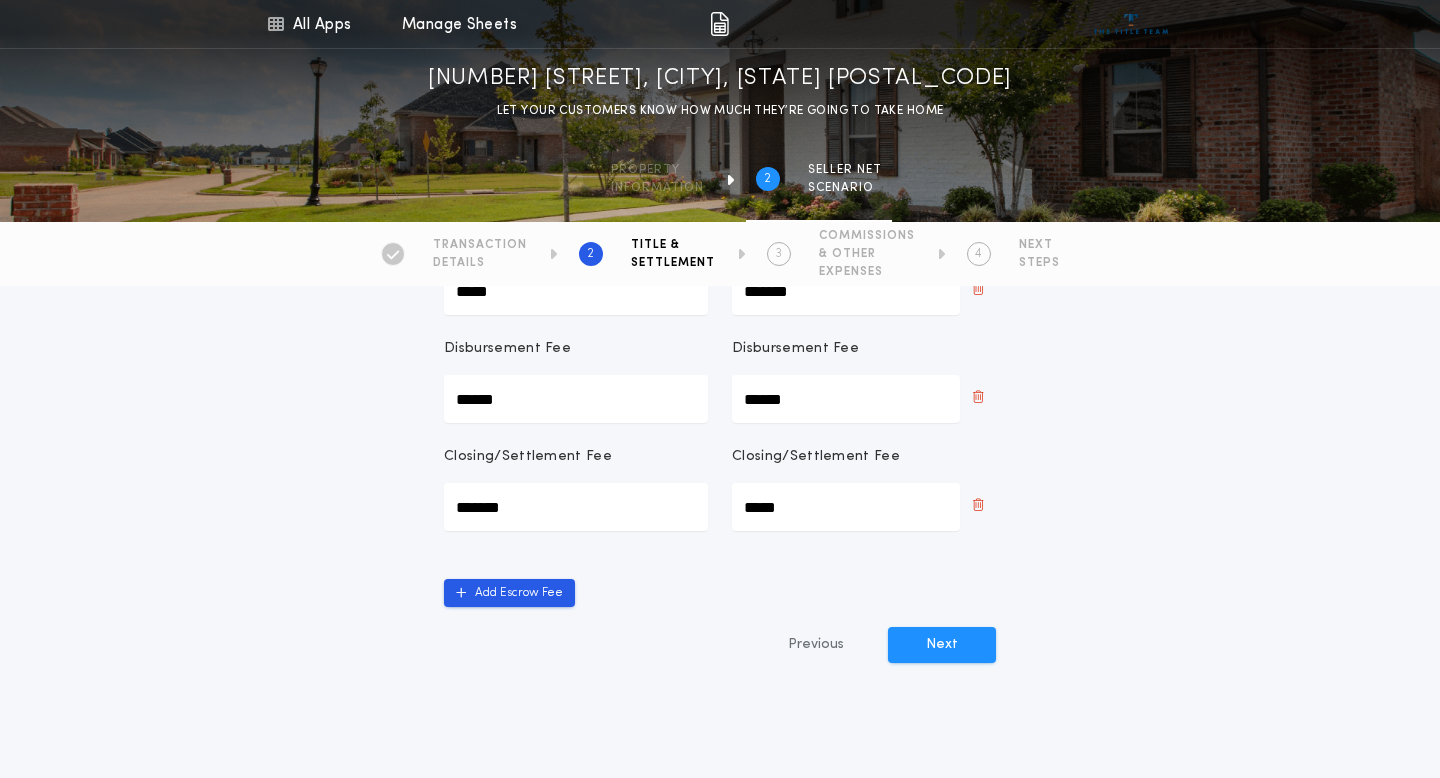 scroll, scrollTop: 837, scrollLeft: 0, axis: vertical 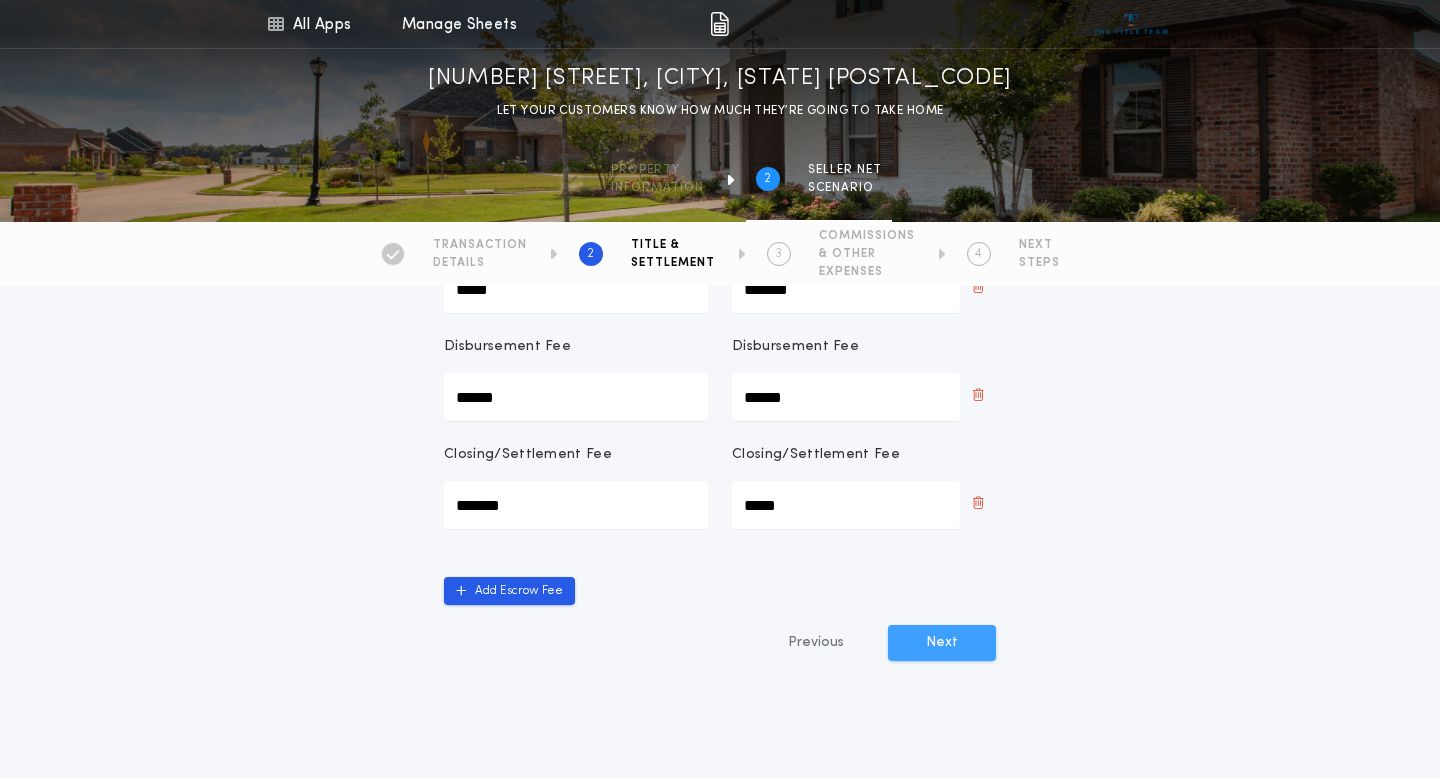 click on "Next" at bounding box center (942, 643) 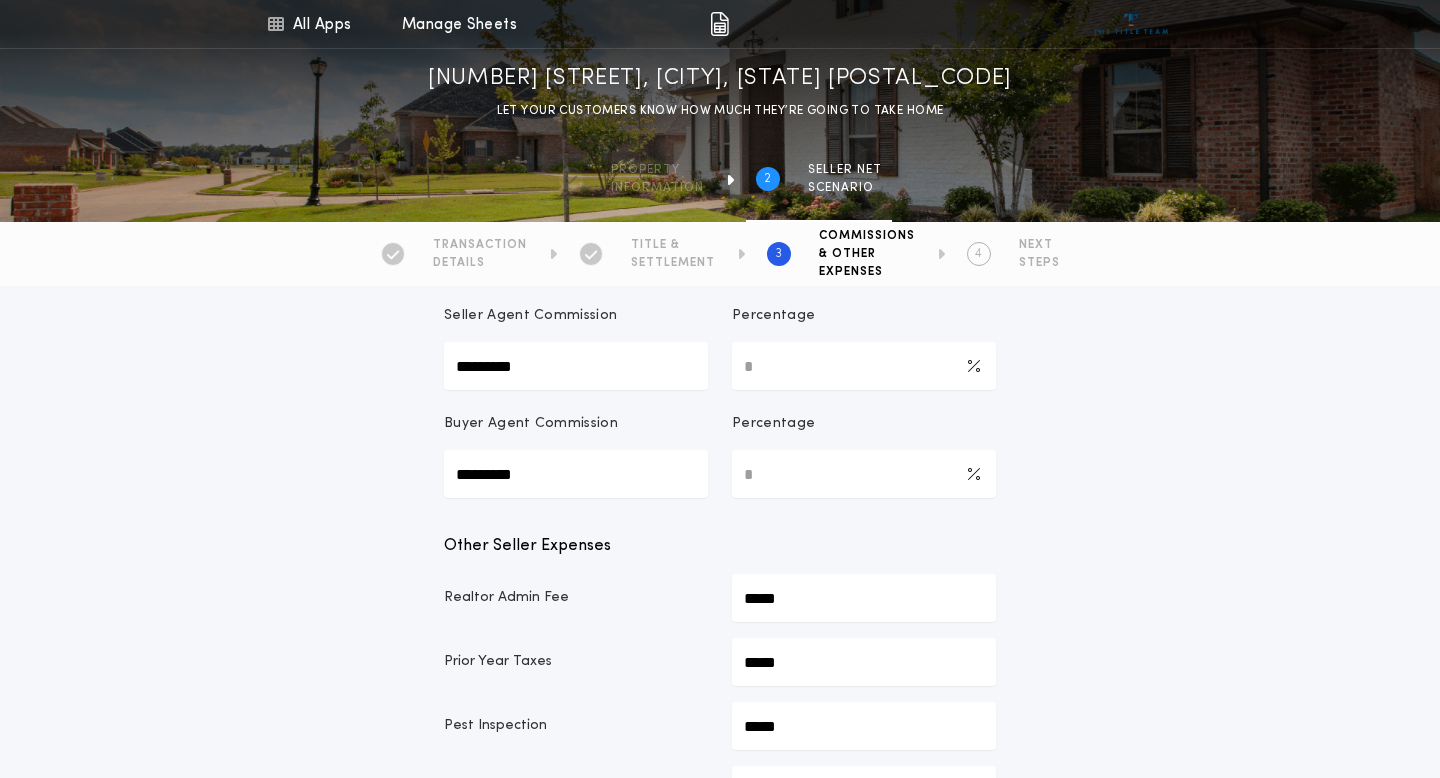 scroll, scrollTop: 330, scrollLeft: 0, axis: vertical 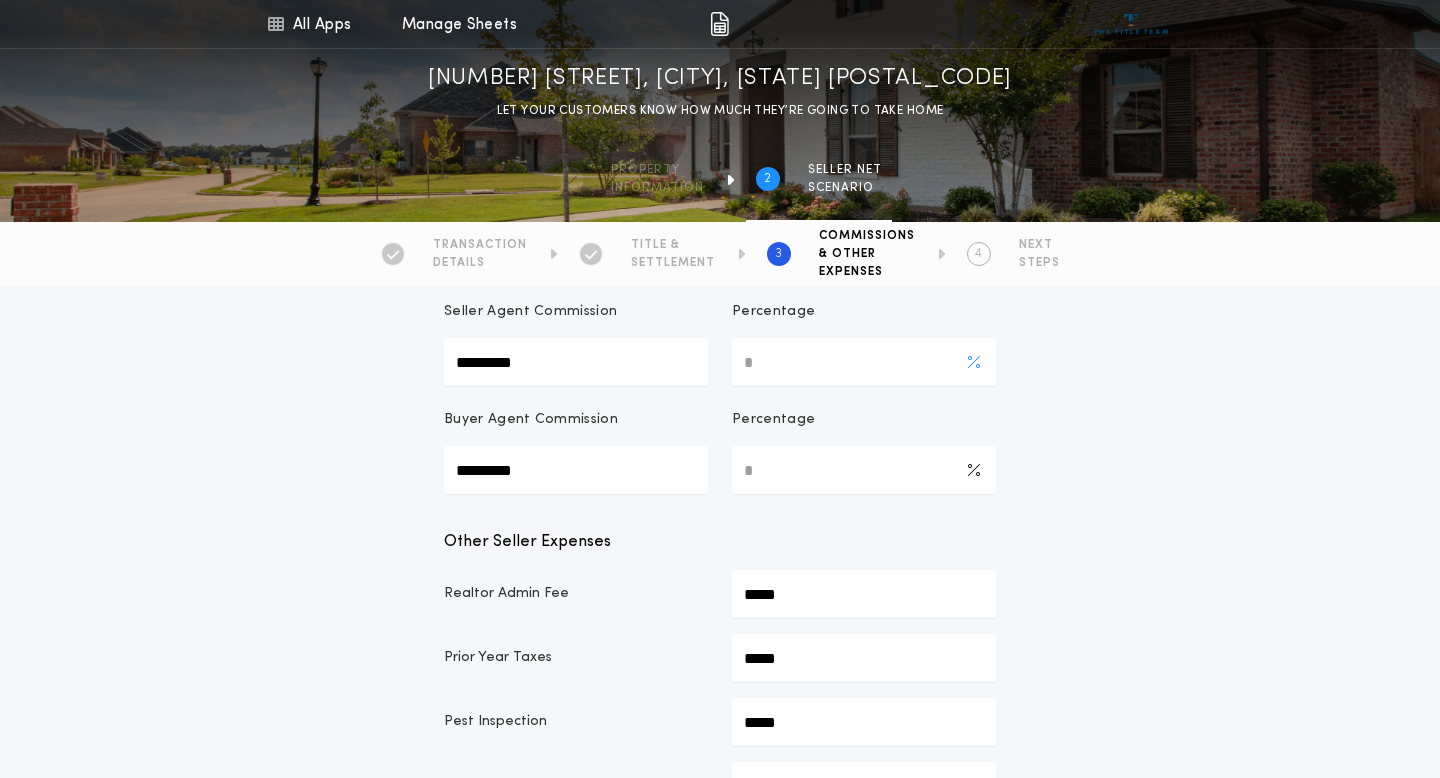 click on "*" at bounding box center (864, 362) 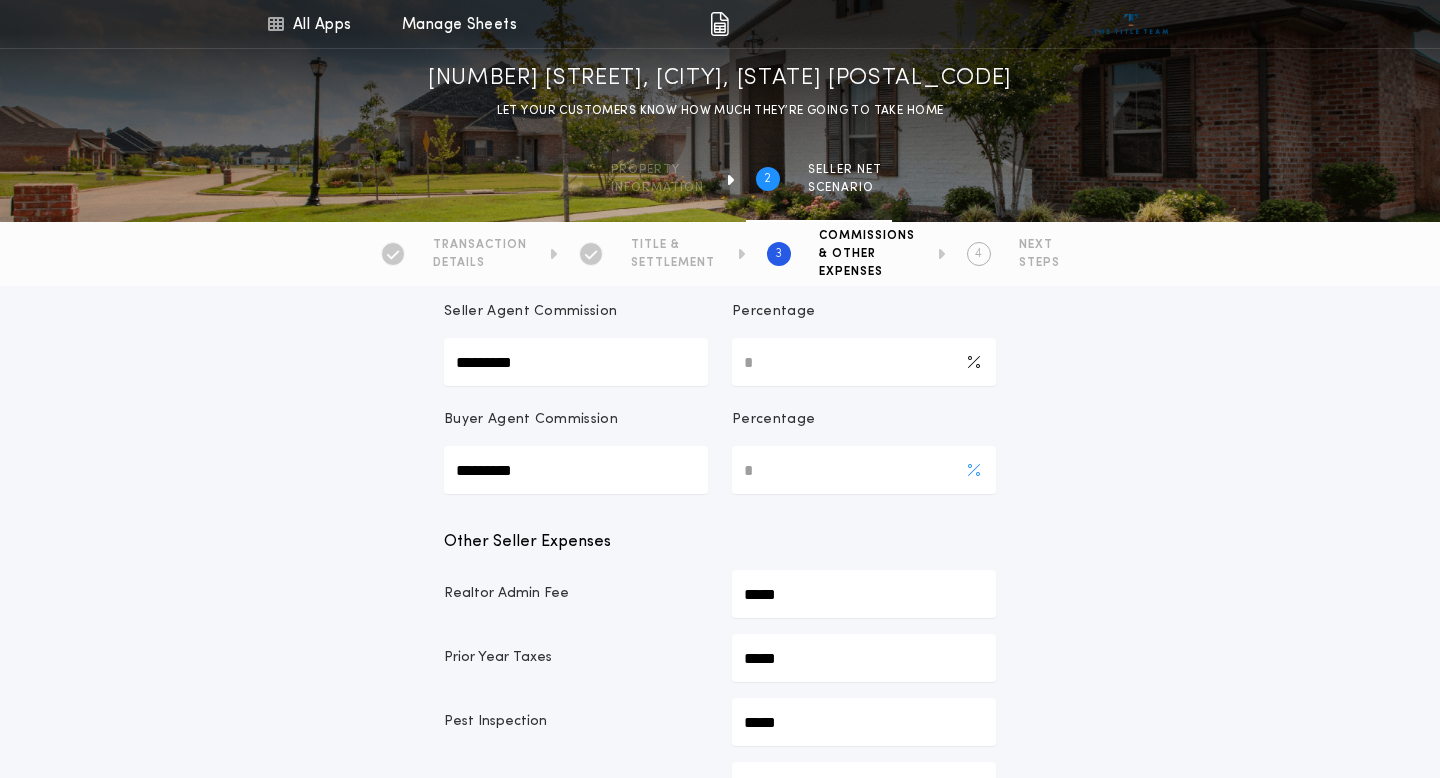 click on "*" at bounding box center [864, 470] 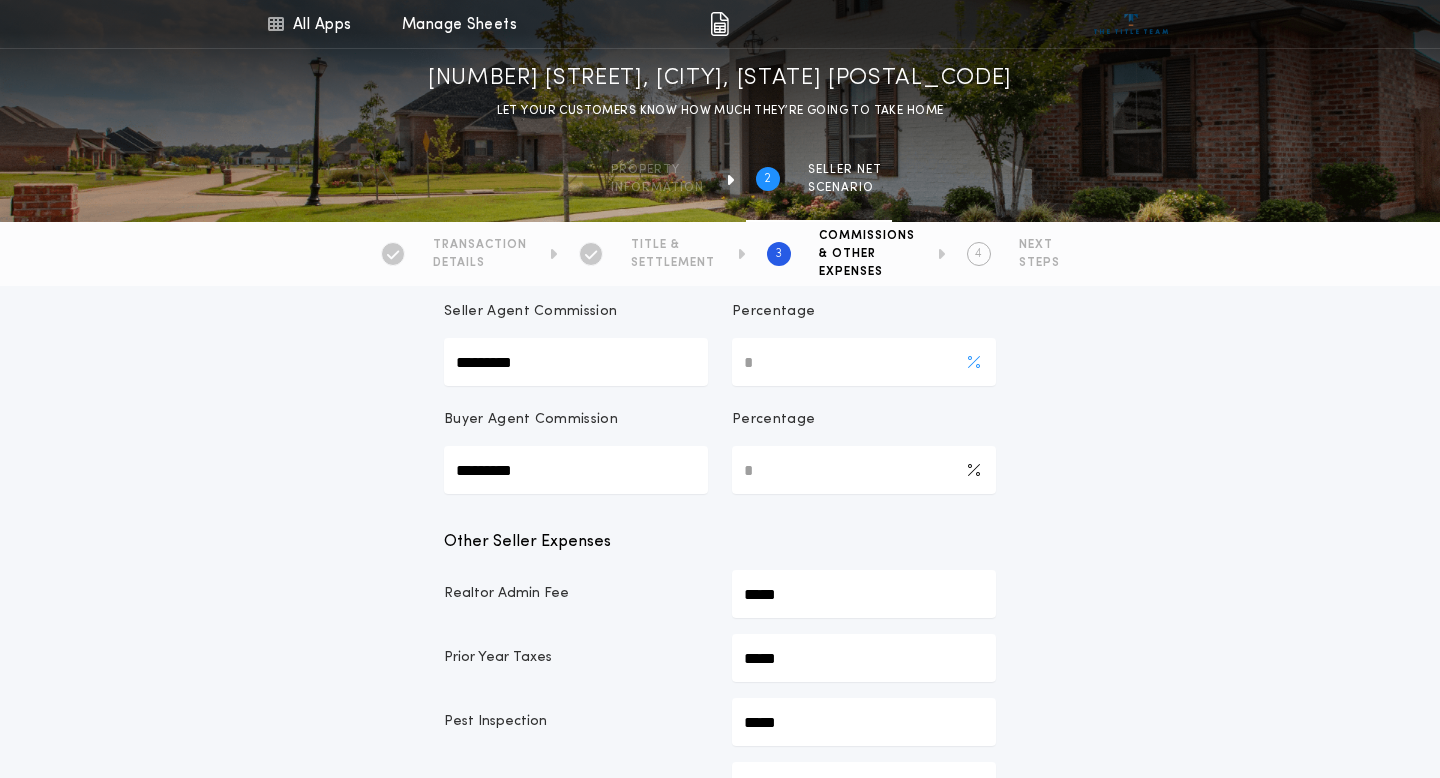 type 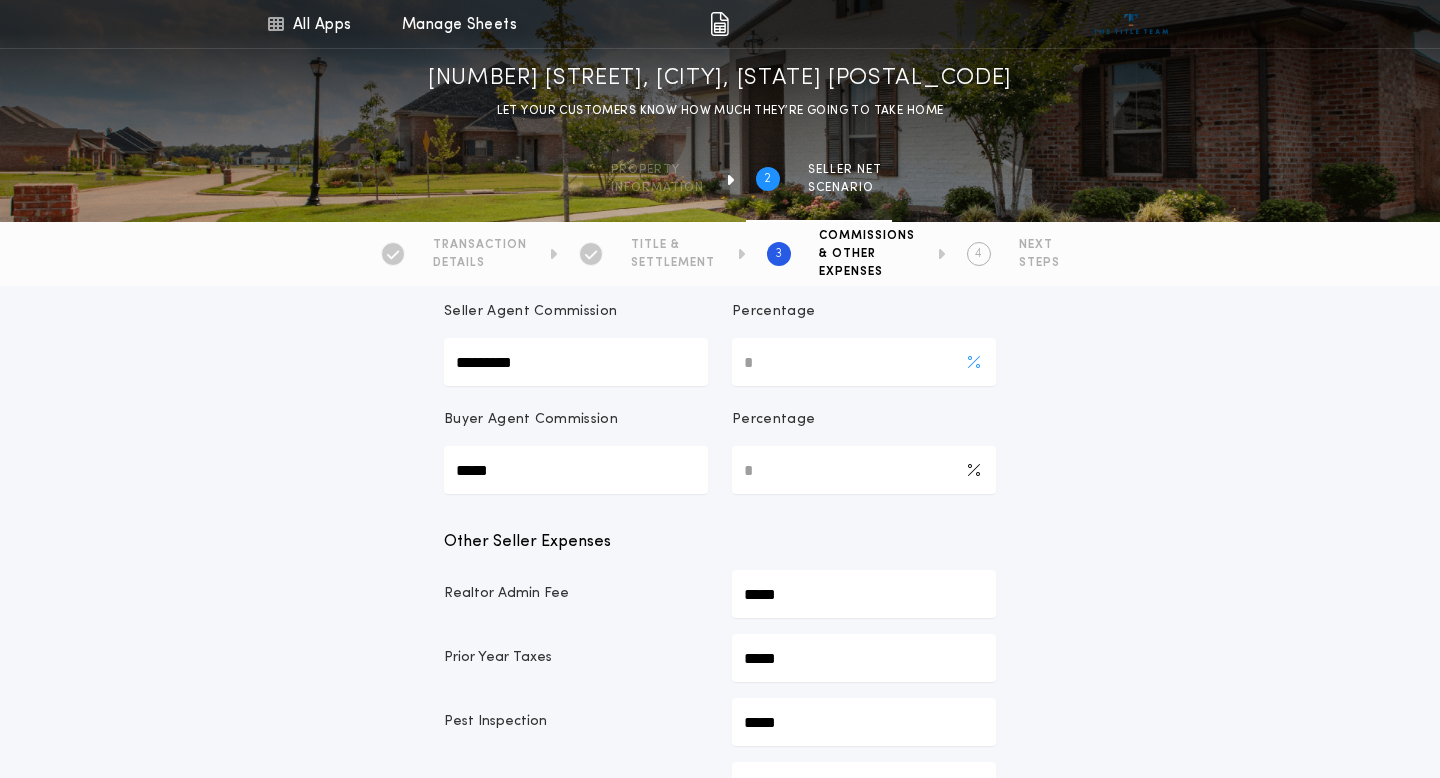 click on "*" at bounding box center (864, 362) 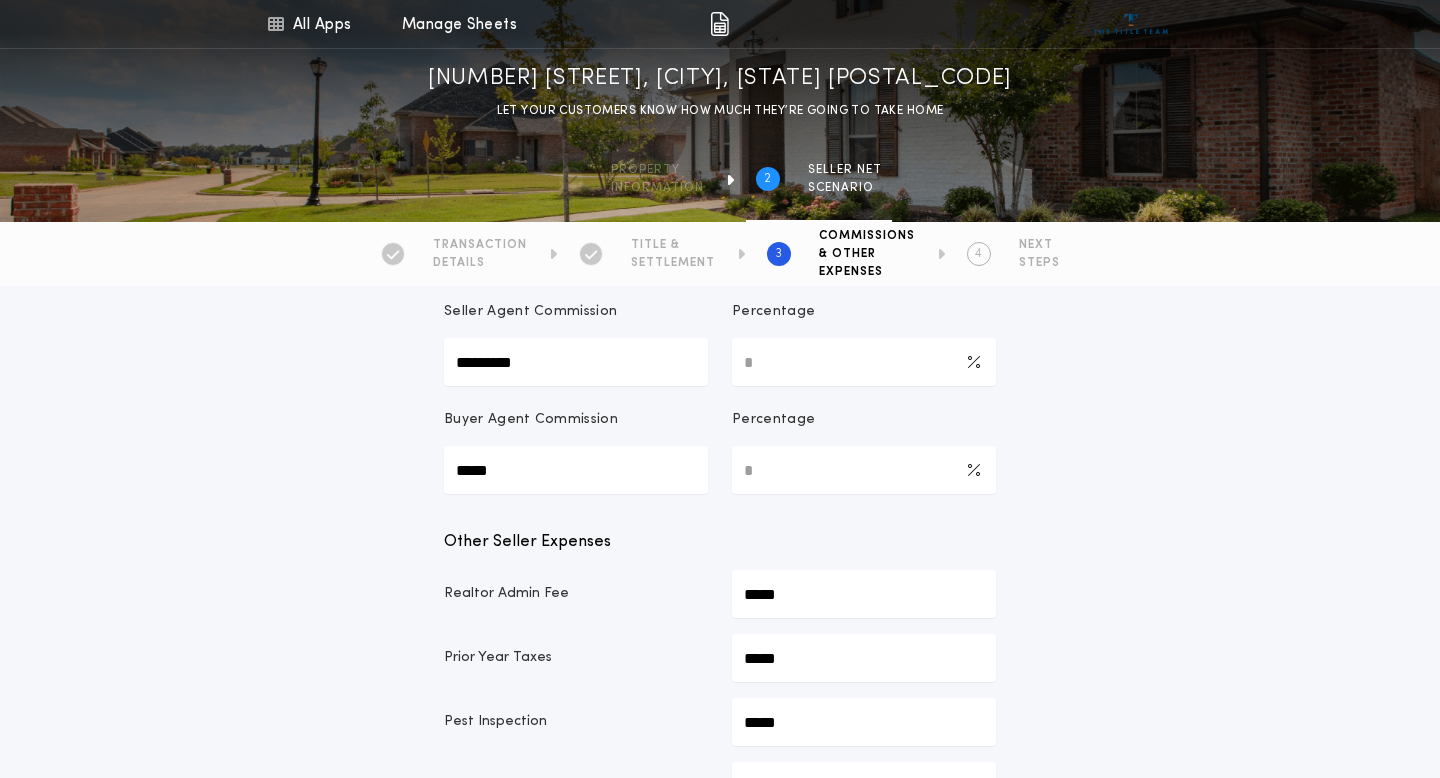 type on "***" 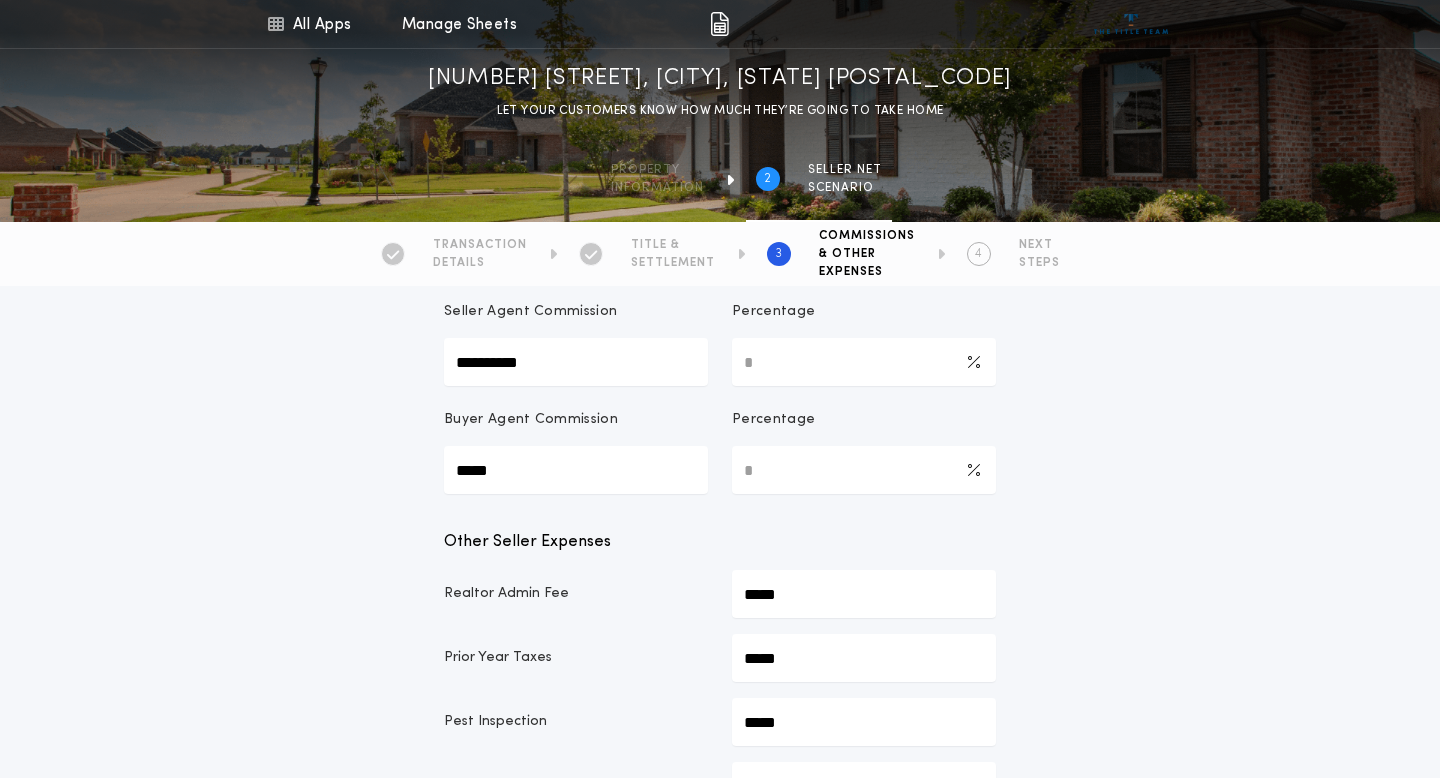 click on "*****" at bounding box center (576, 470) 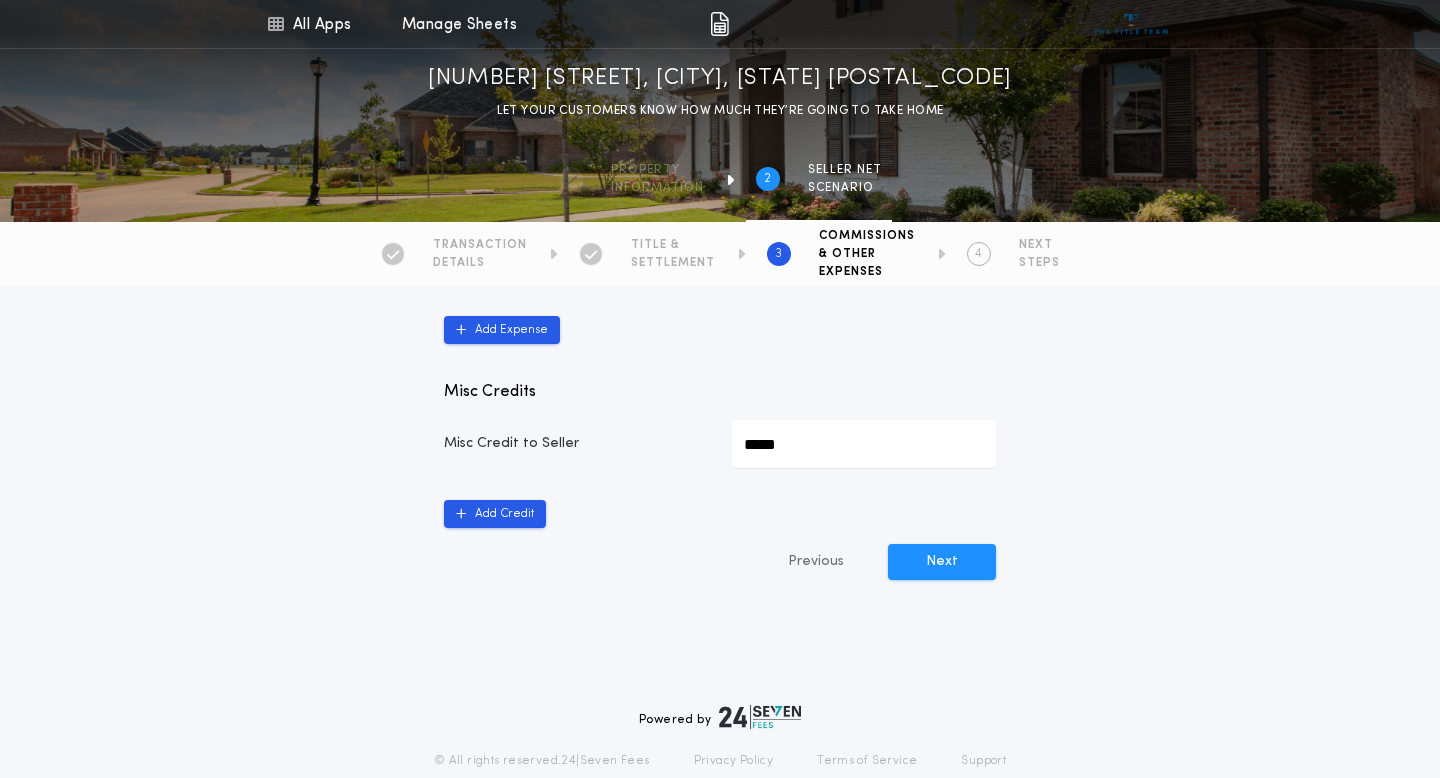 scroll, scrollTop: 1115, scrollLeft: 0, axis: vertical 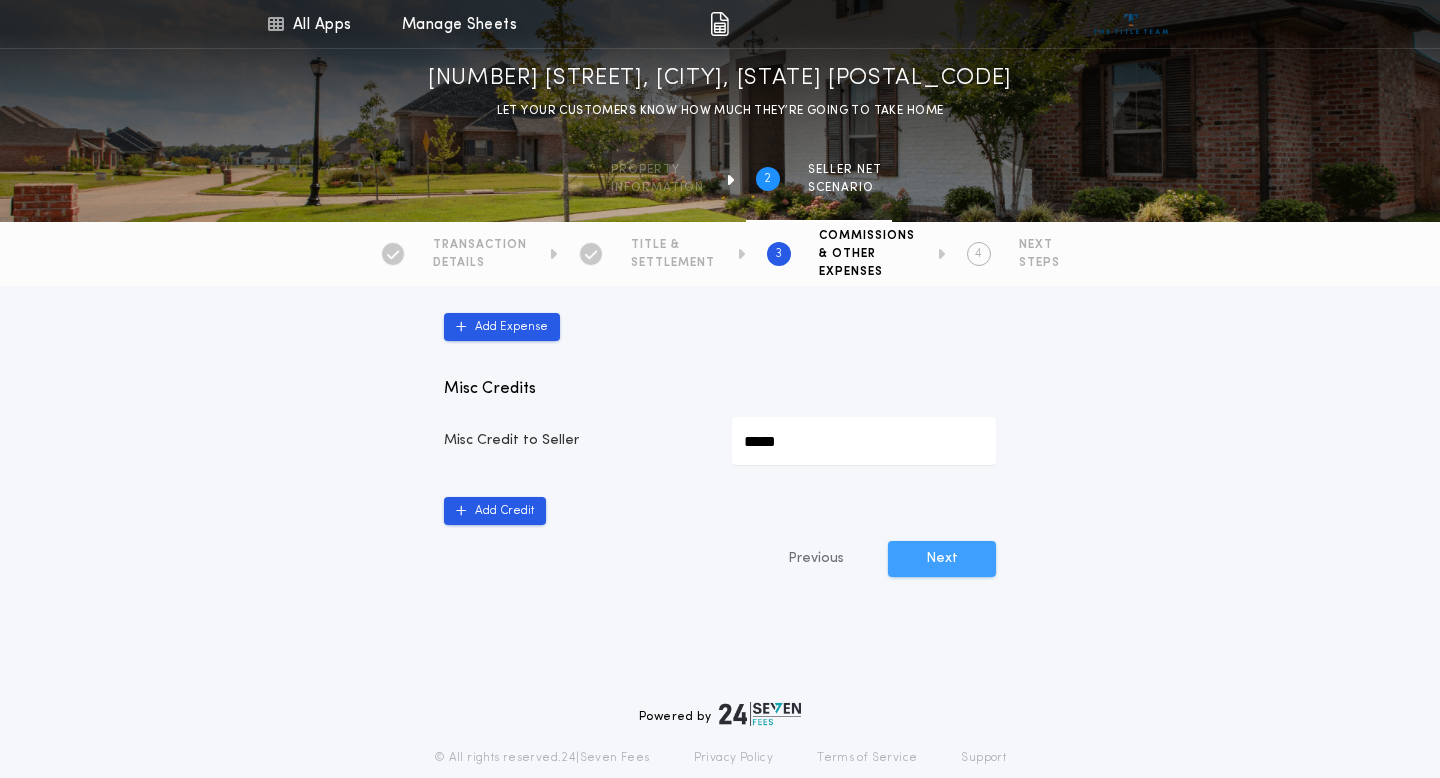 click on "Next" at bounding box center [942, 559] 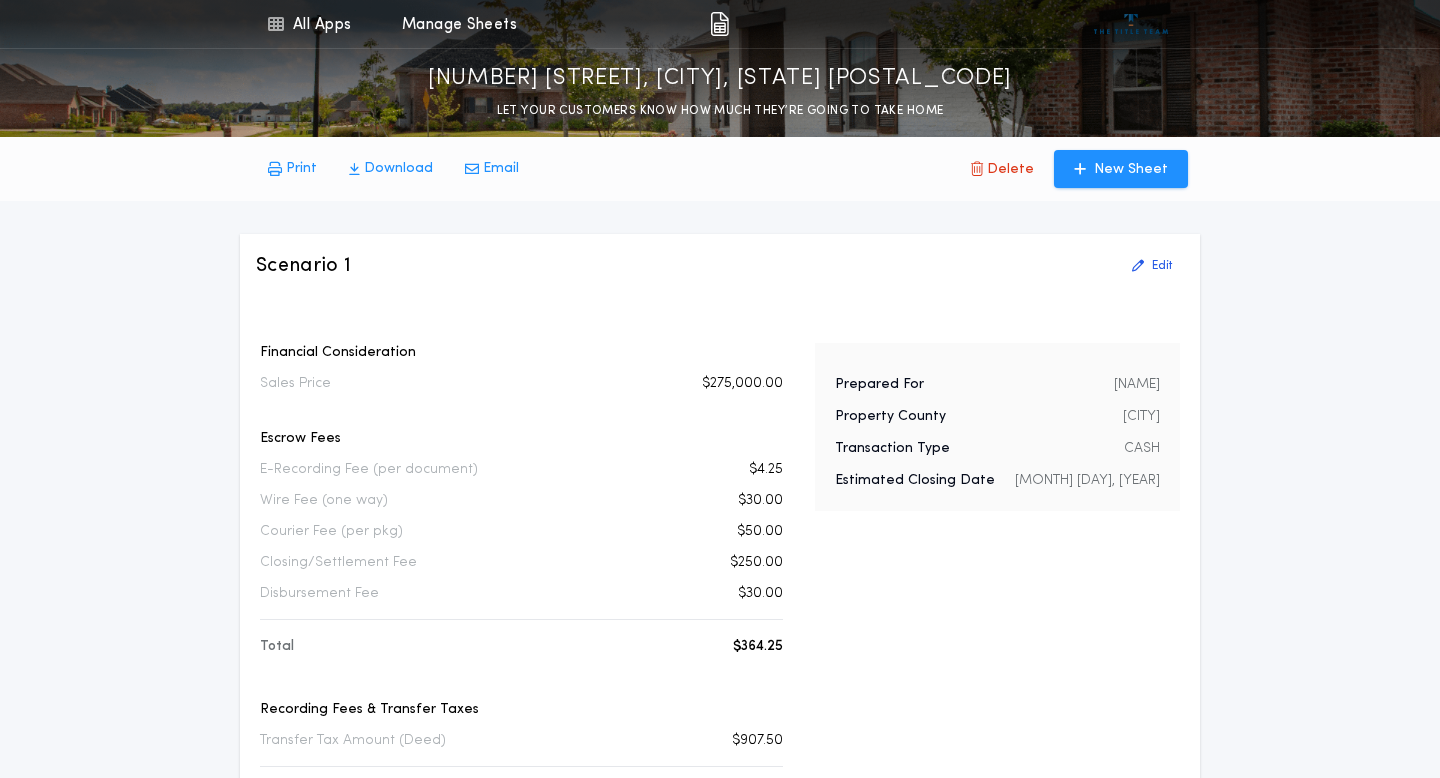 scroll, scrollTop: 0, scrollLeft: 0, axis: both 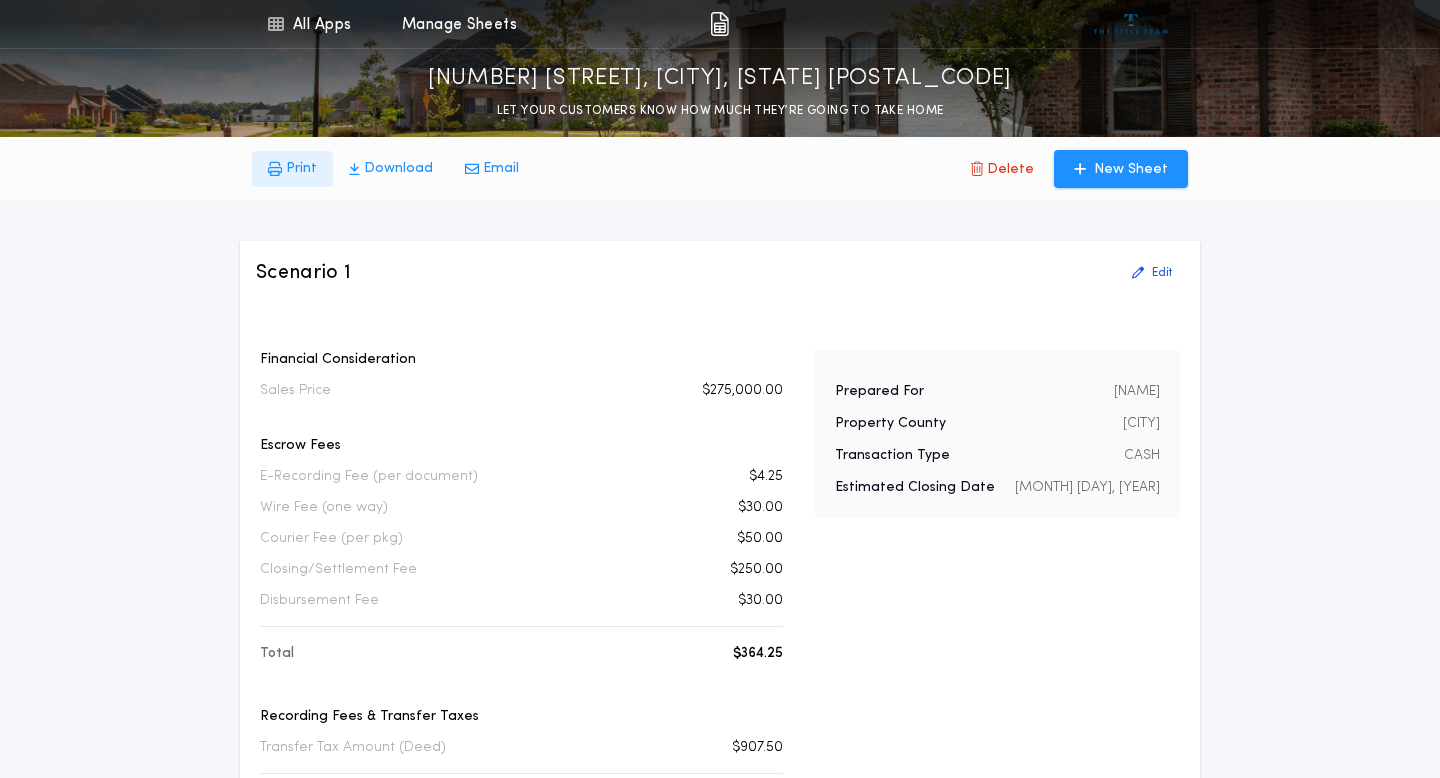 click on "Print" at bounding box center (301, 169) 